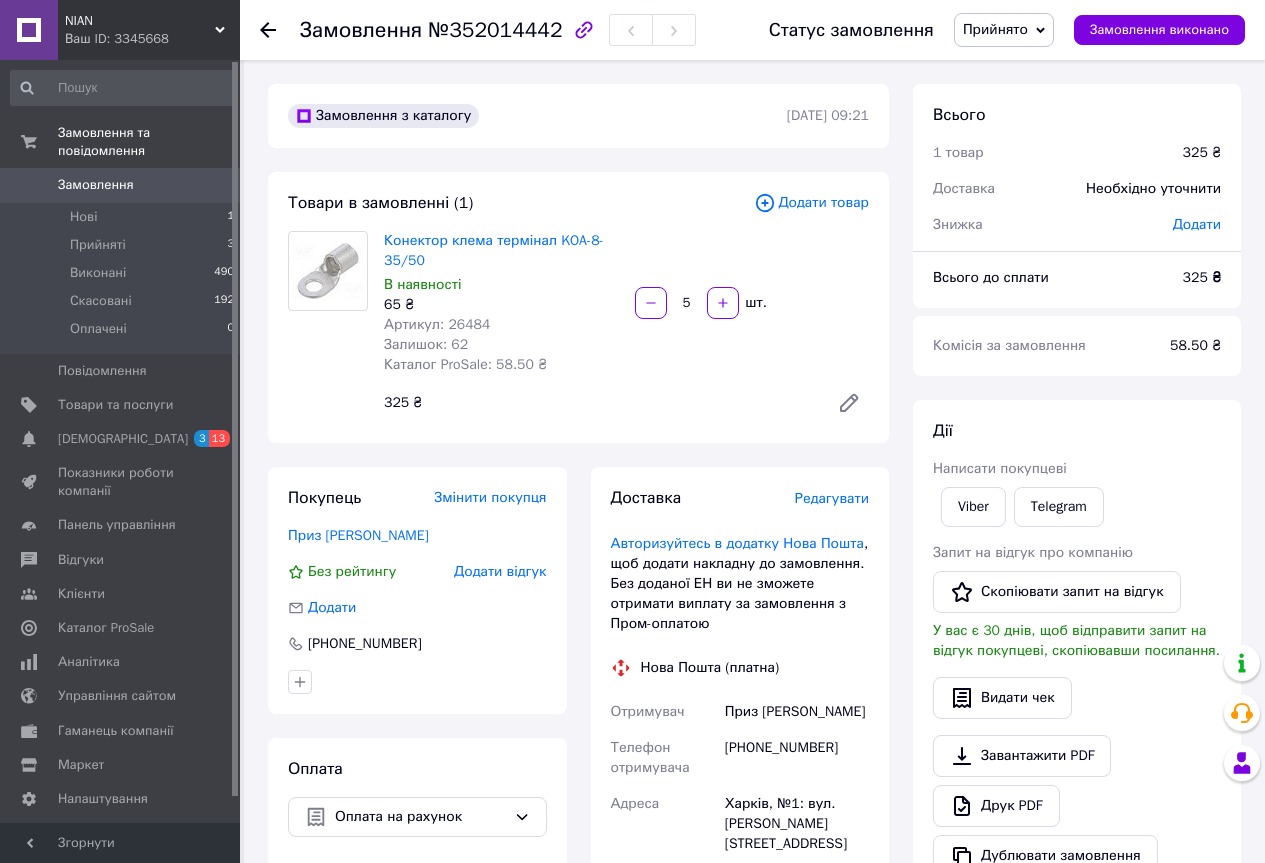 scroll, scrollTop: 400, scrollLeft: 0, axis: vertical 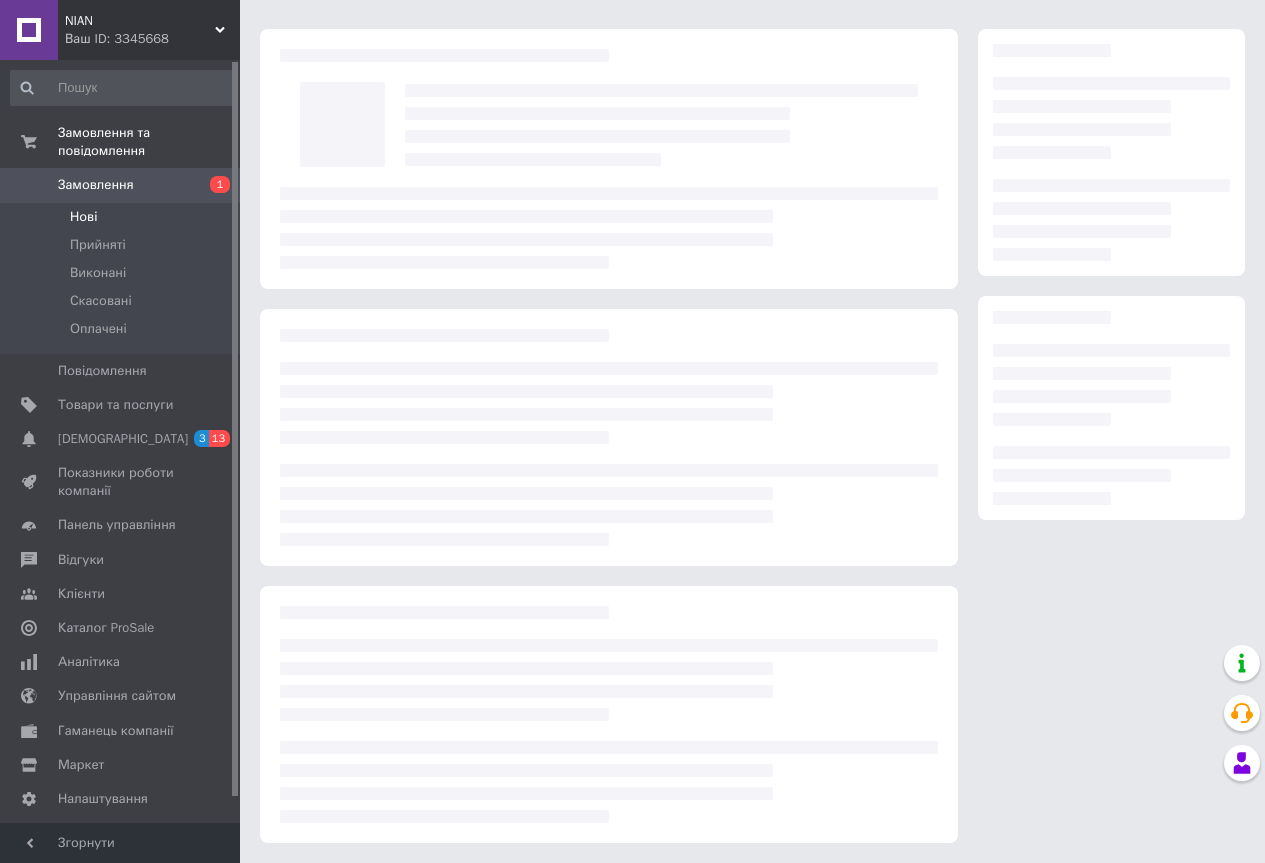 click on "Нові" at bounding box center (83, 217) 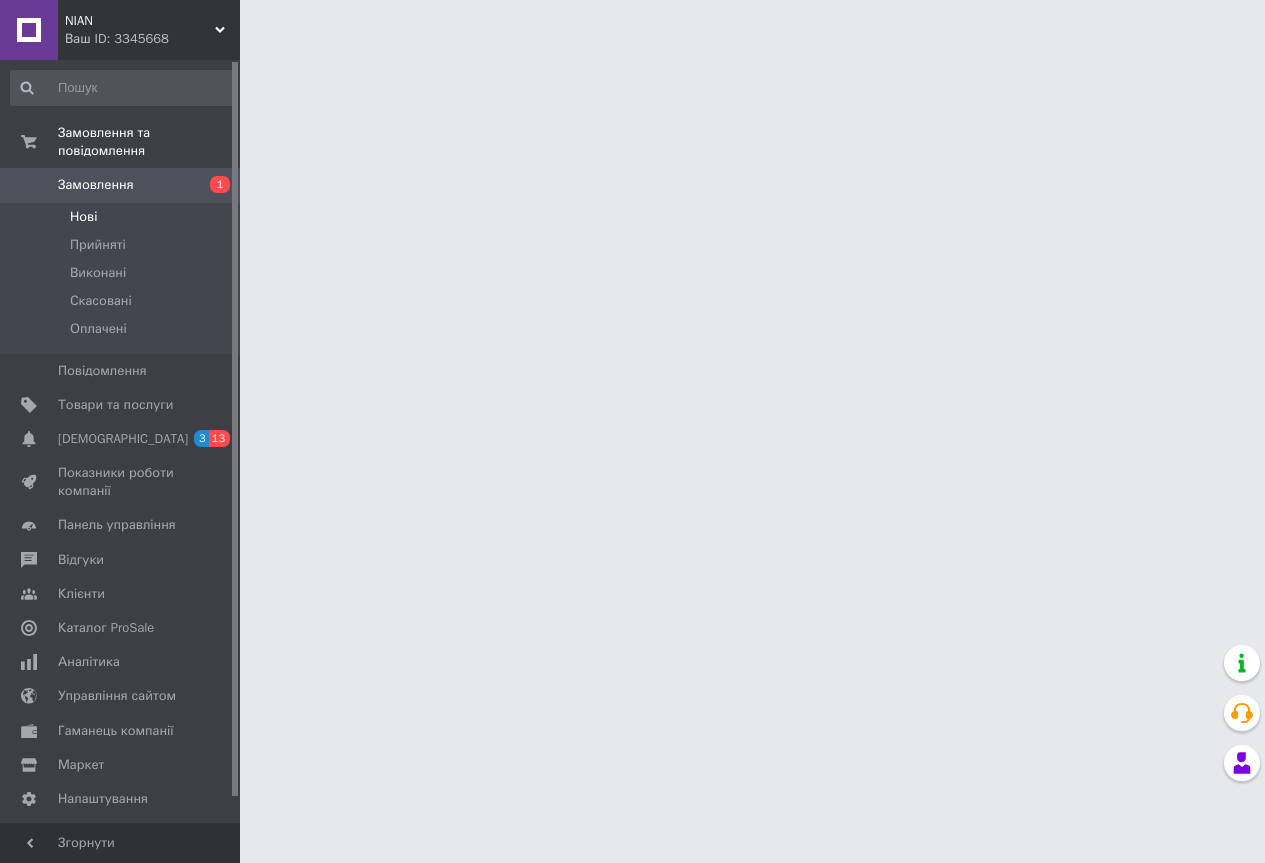 scroll, scrollTop: 0, scrollLeft: 0, axis: both 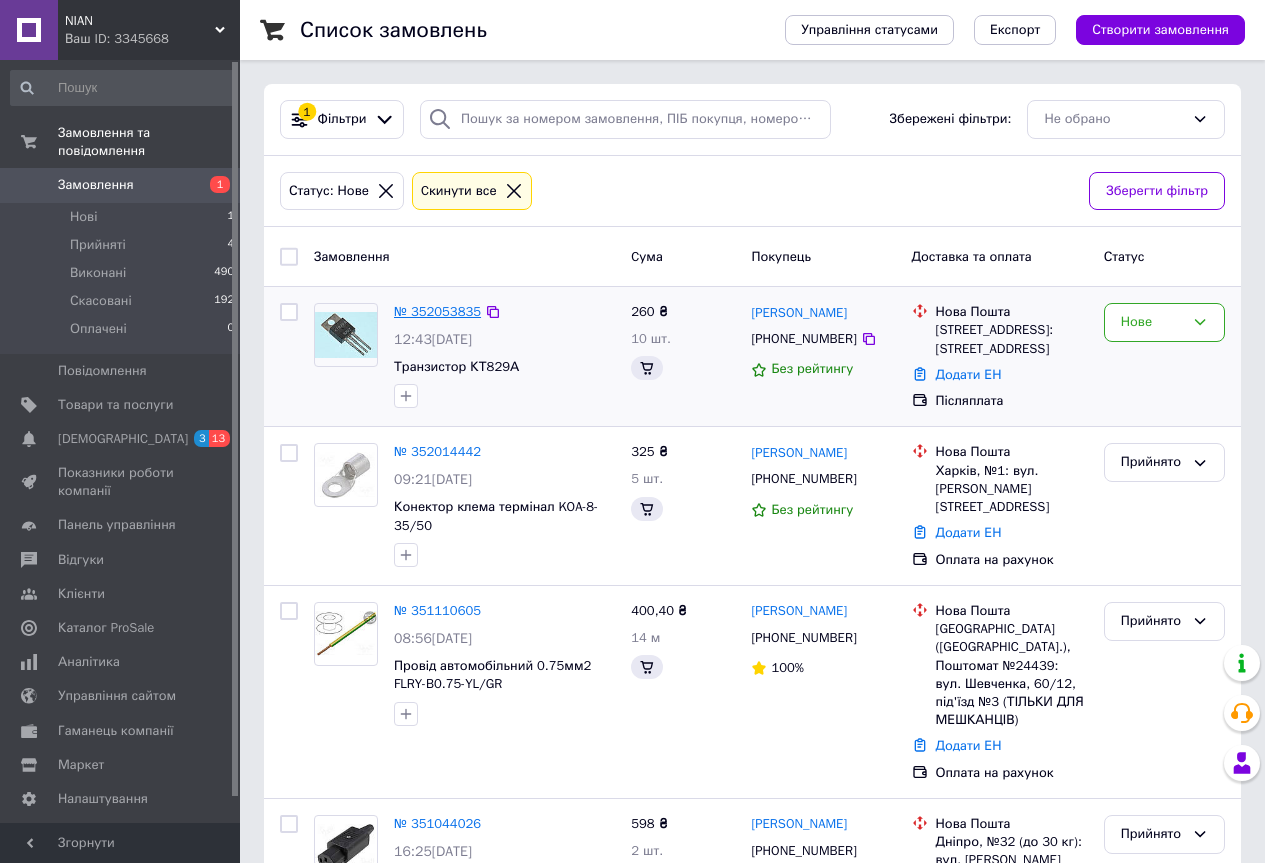 click on "№ 352053835" at bounding box center [437, 311] 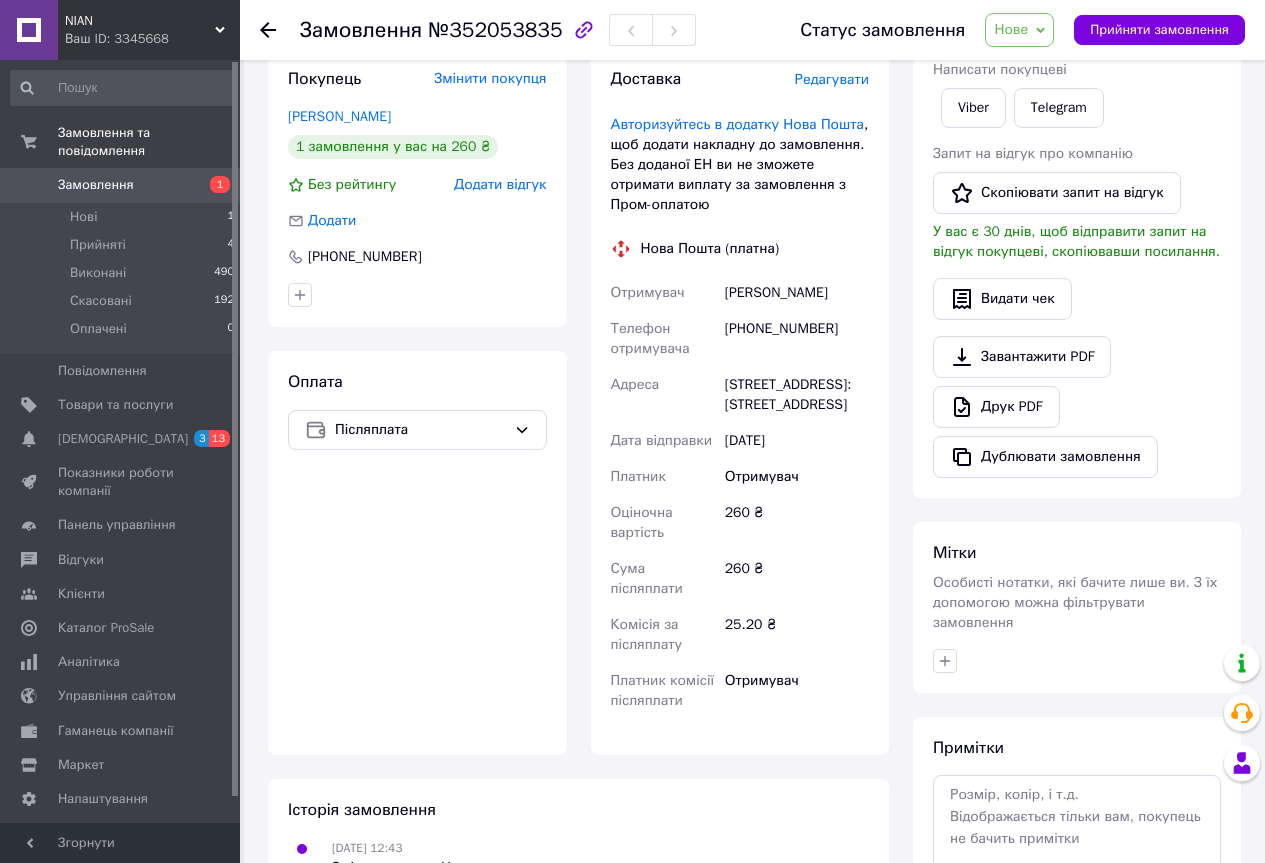scroll, scrollTop: 400, scrollLeft: 0, axis: vertical 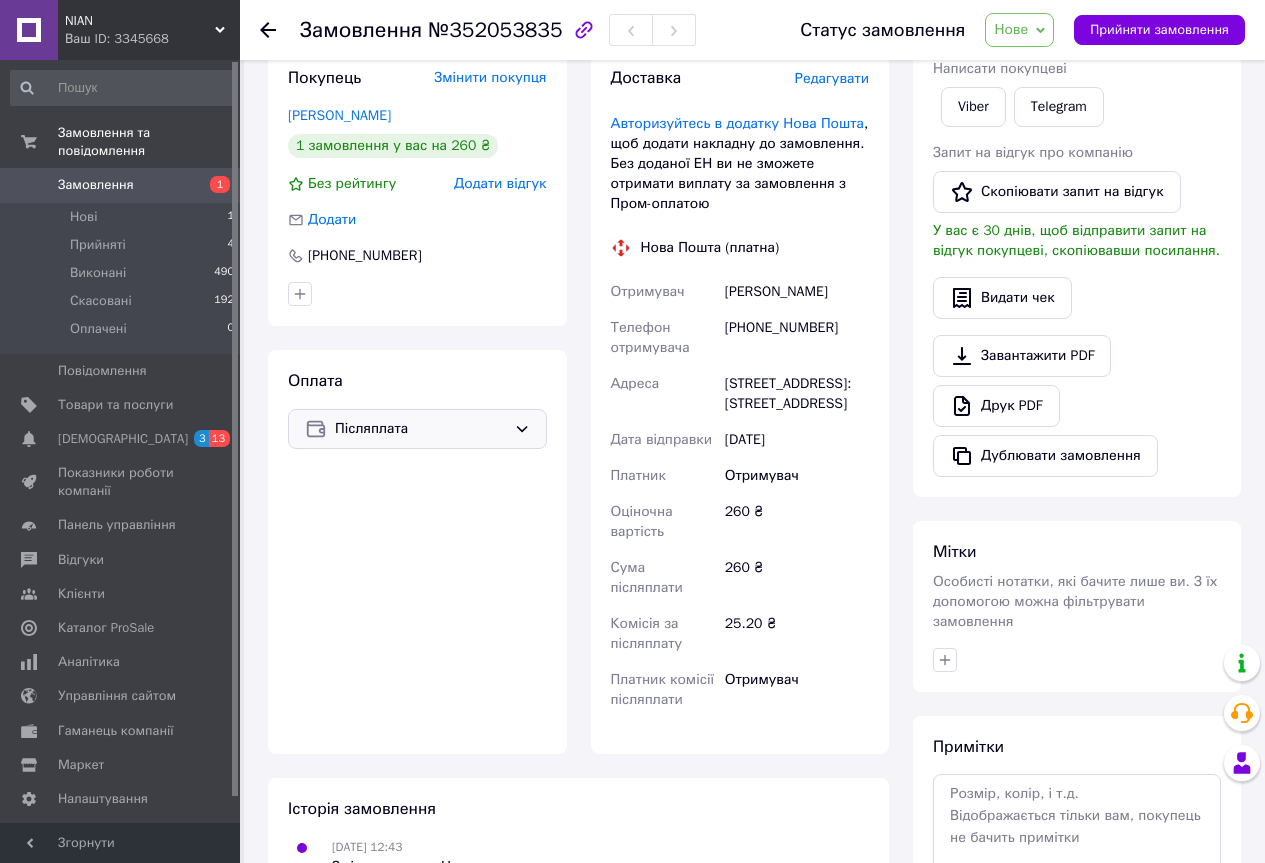 click on "Післяплата" at bounding box center [417, 429] 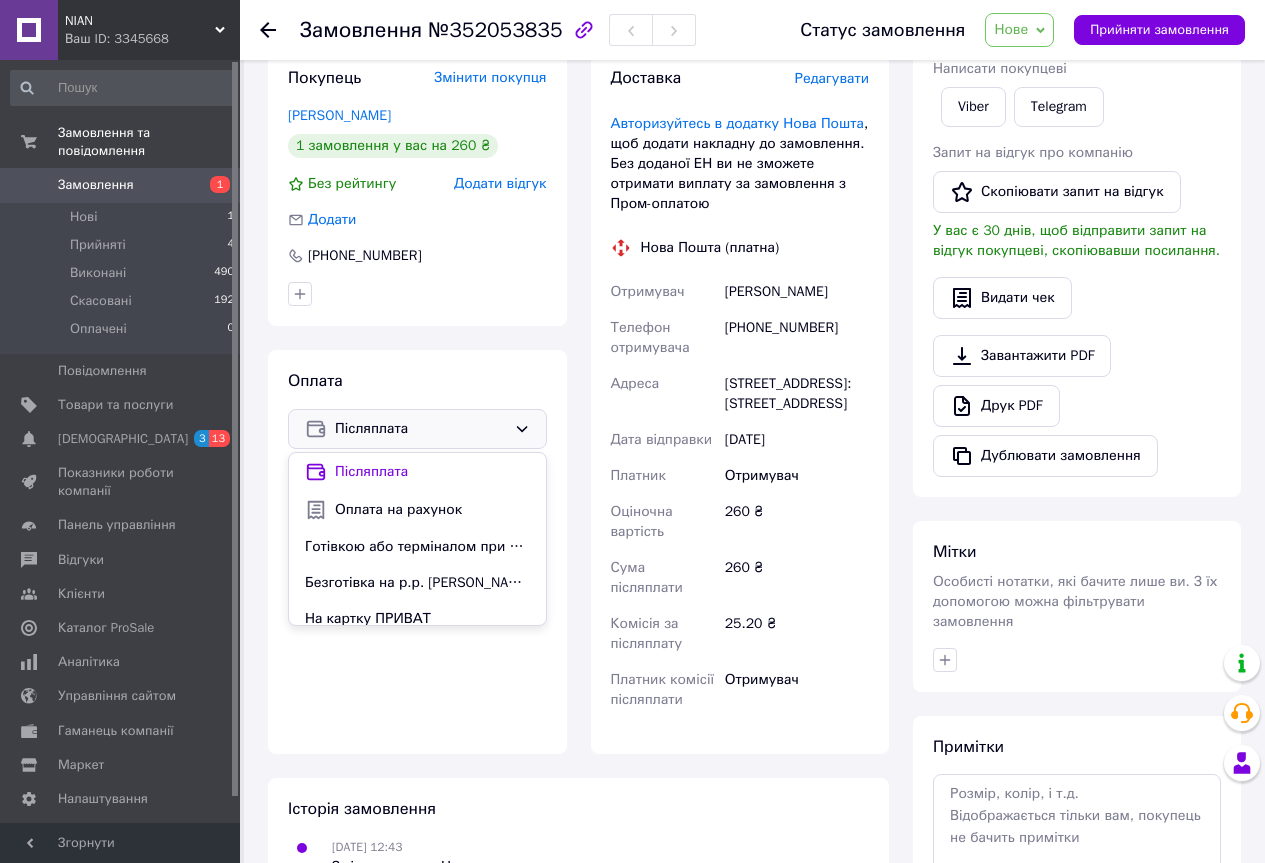 click on "25.20 ₴" at bounding box center (797, 634) 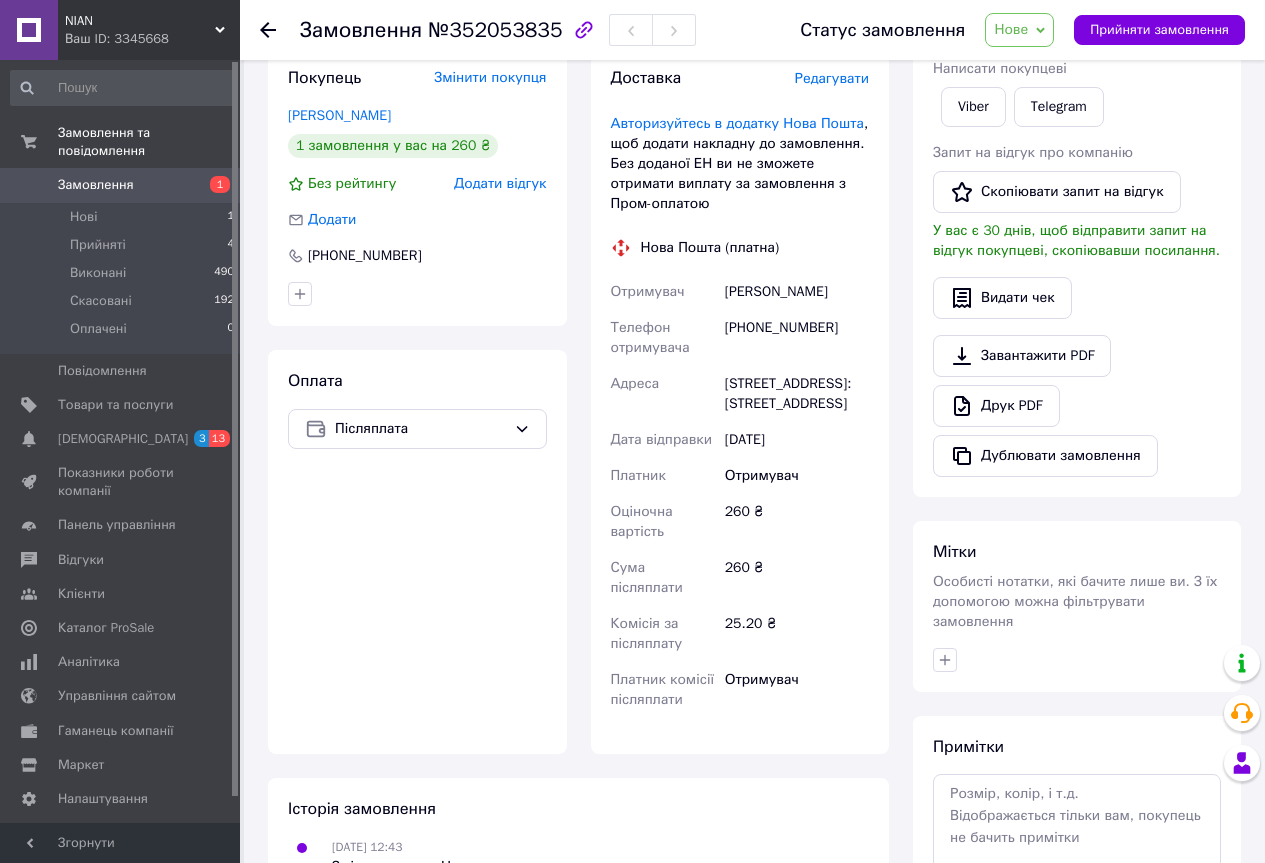 click on "[STREET_ADDRESS]: [STREET_ADDRESS]" at bounding box center [797, 394] 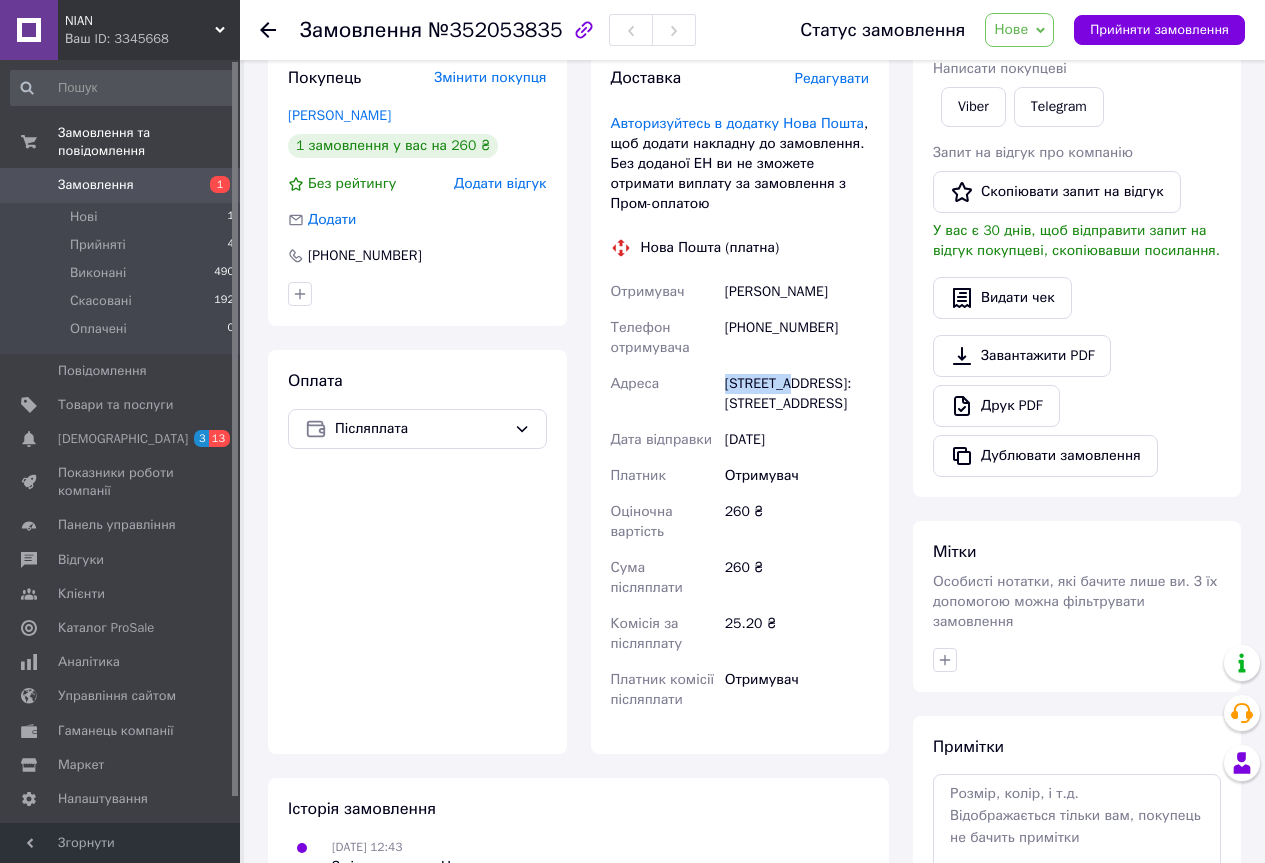 click on "[STREET_ADDRESS]: [STREET_ADDRESS]" at bounding box center (797, 394) 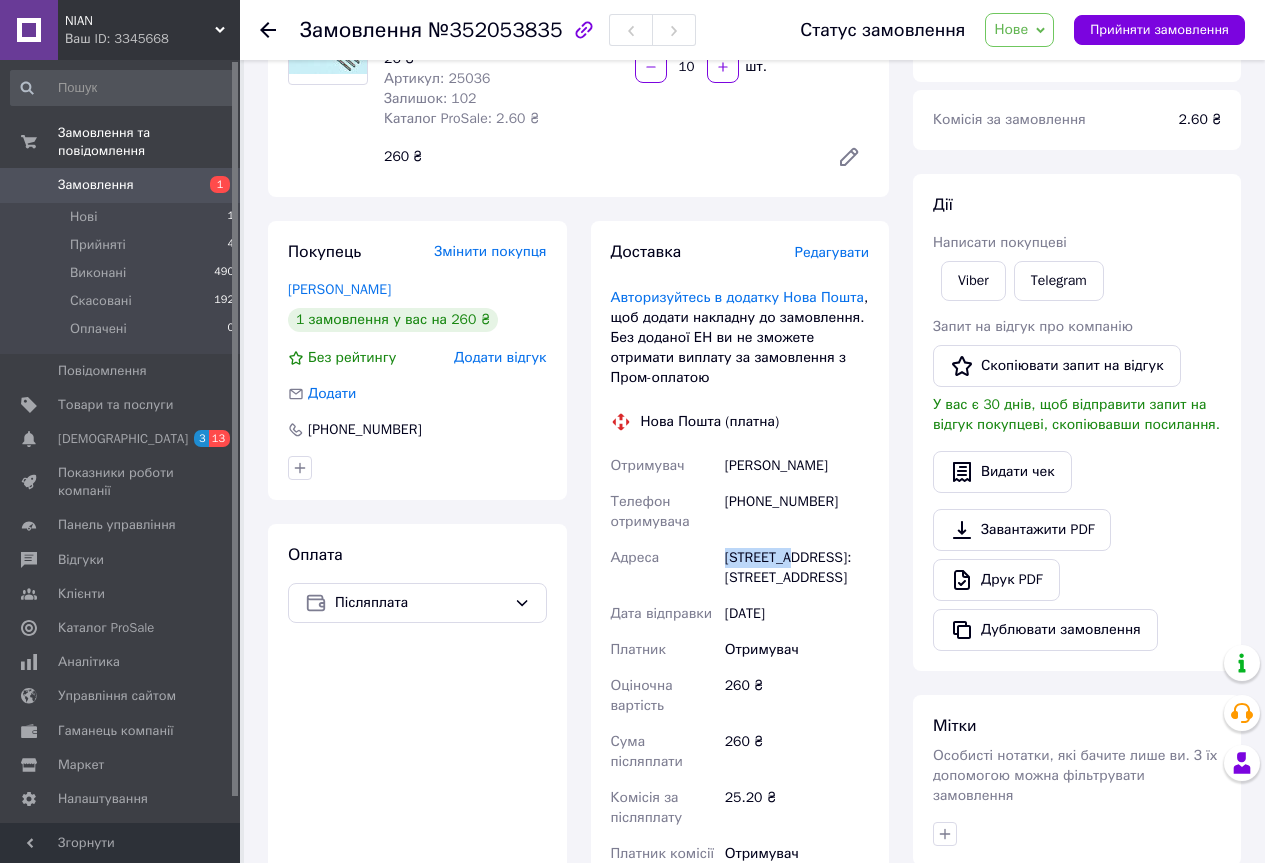 scroll, scrollTop: 0, scrollLeft: 0, axis: both 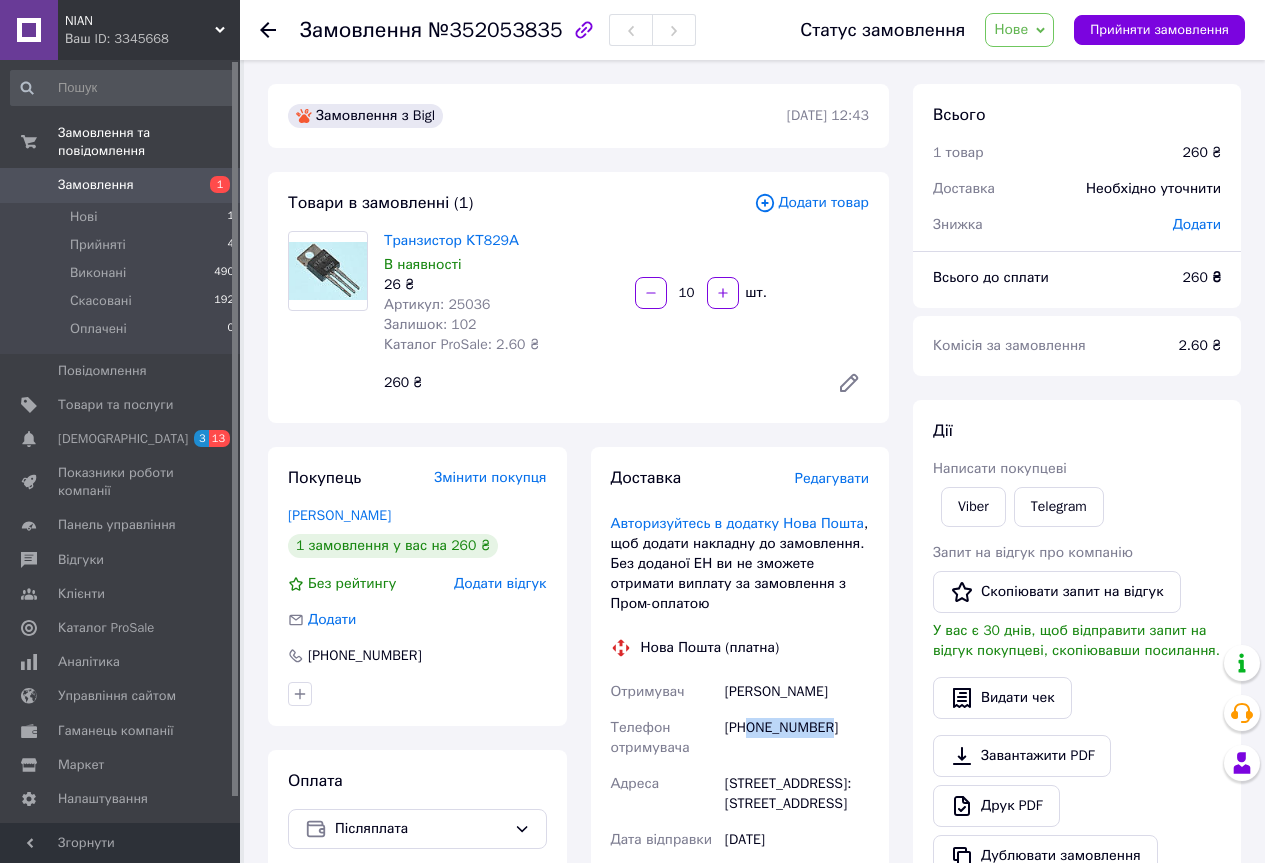 drag, startPoint x: 749, startPoint y: 724, endPoint x: 828, endPoint y: 728, distance: 79.101204 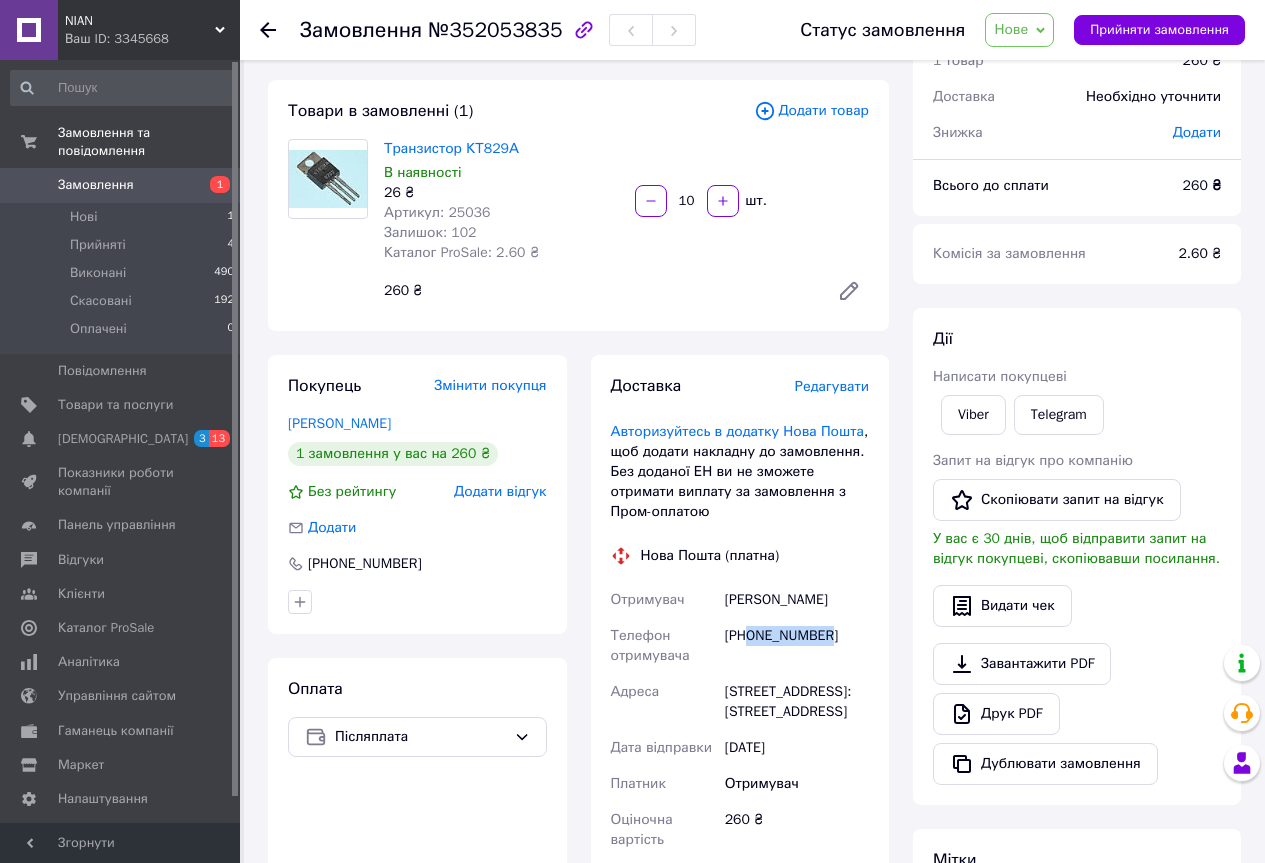 scroll, scrollTop: 0, scrollLeft: 0, axis: both 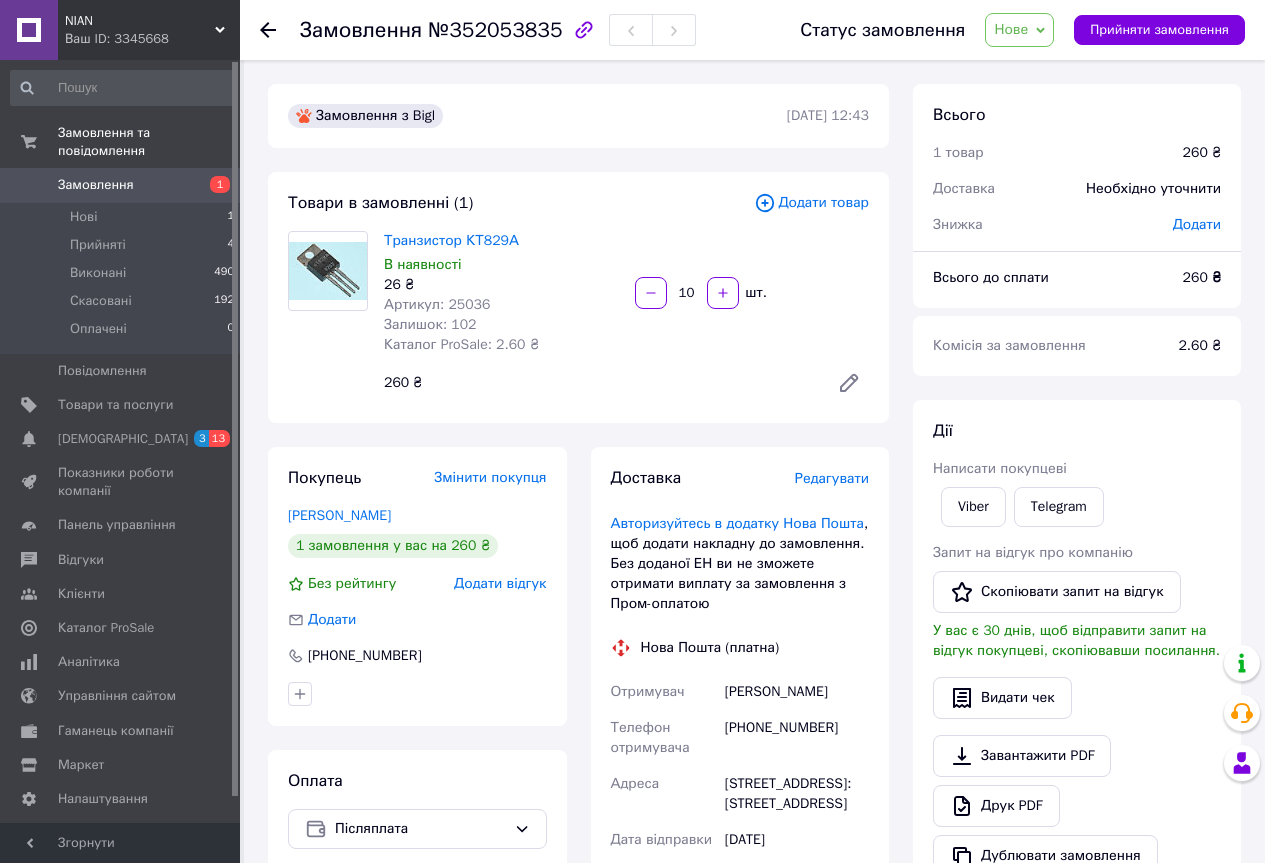 click on "[STREET_ADDRESS]: [STREET_ADDRESS]" at bounding box center (797, 794) 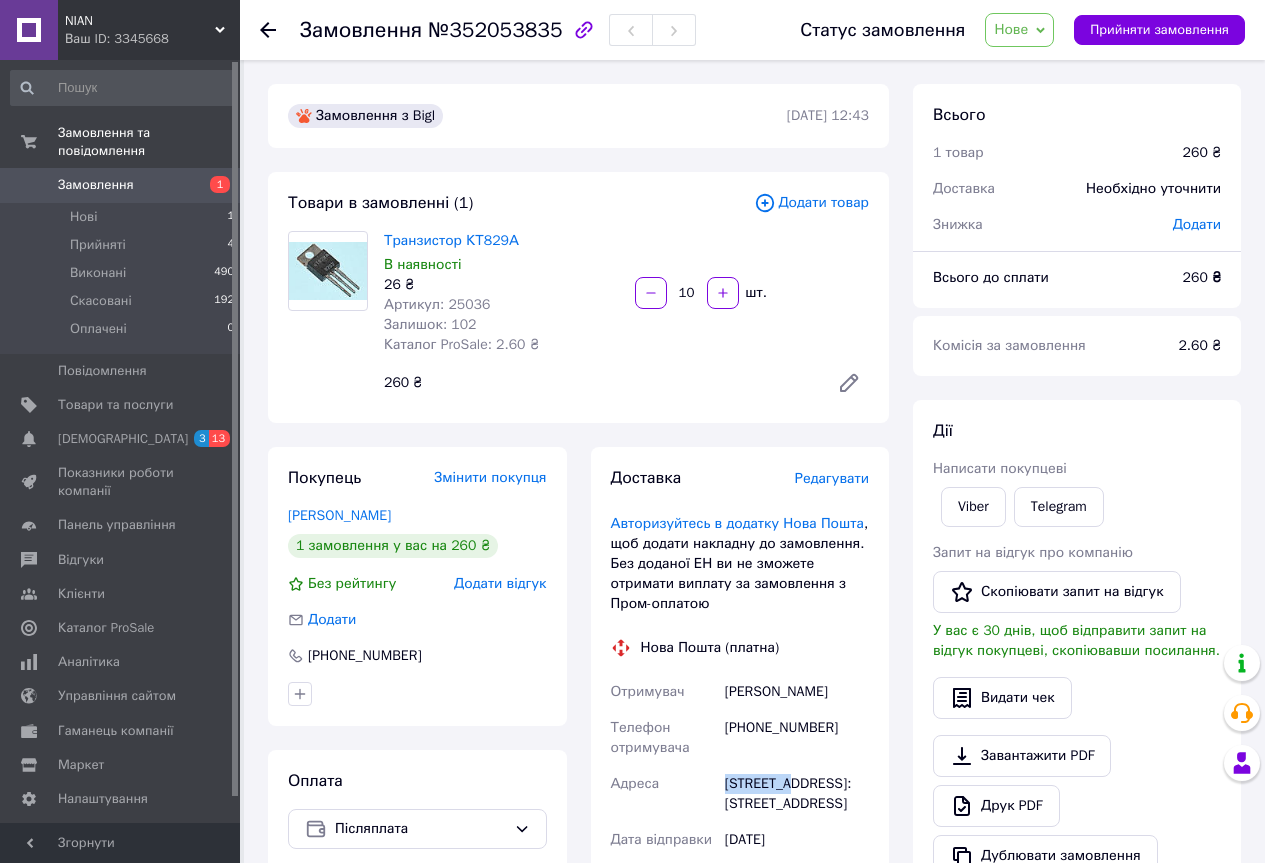 click on "[STREET_ADDRESS]: [STREET_ADDRESS]" at bounding box center (797, 794) 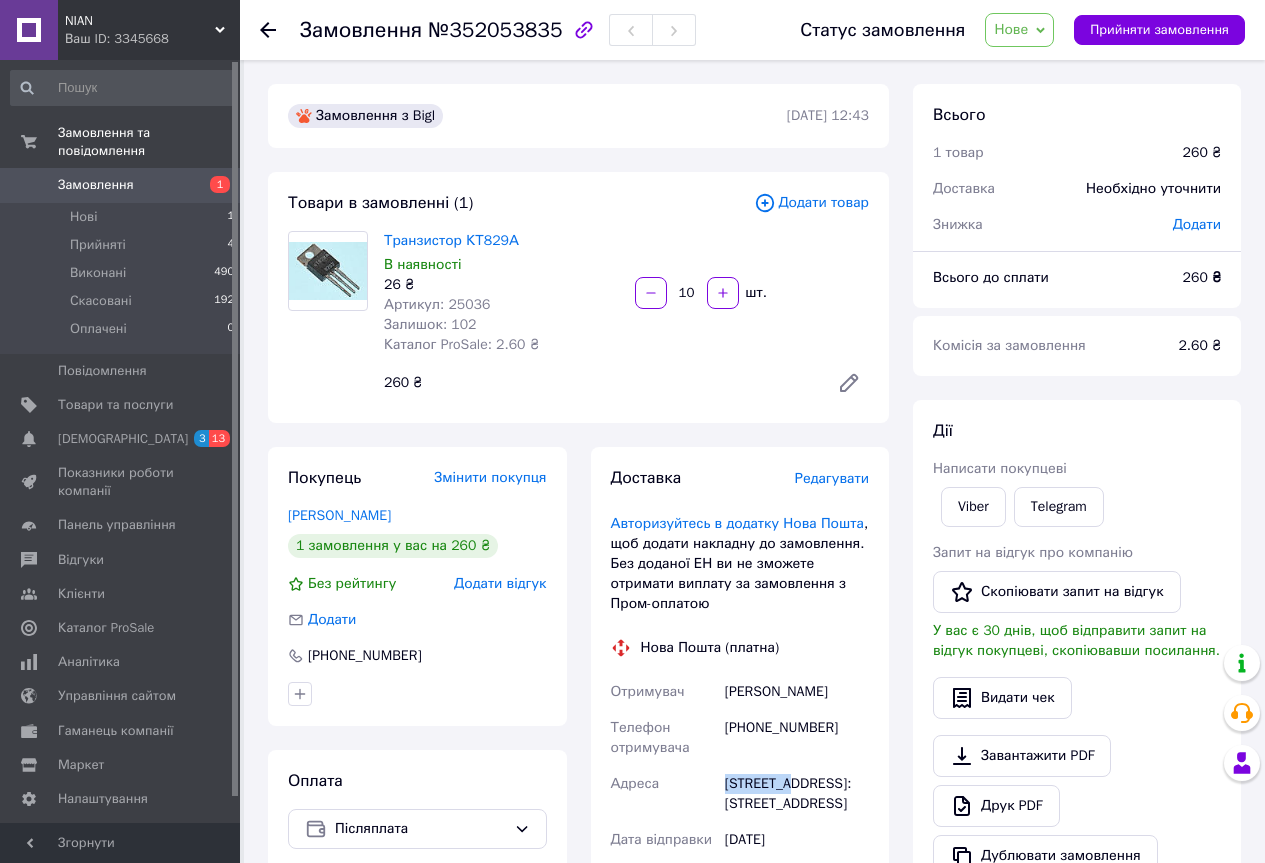copy on "Долинська" 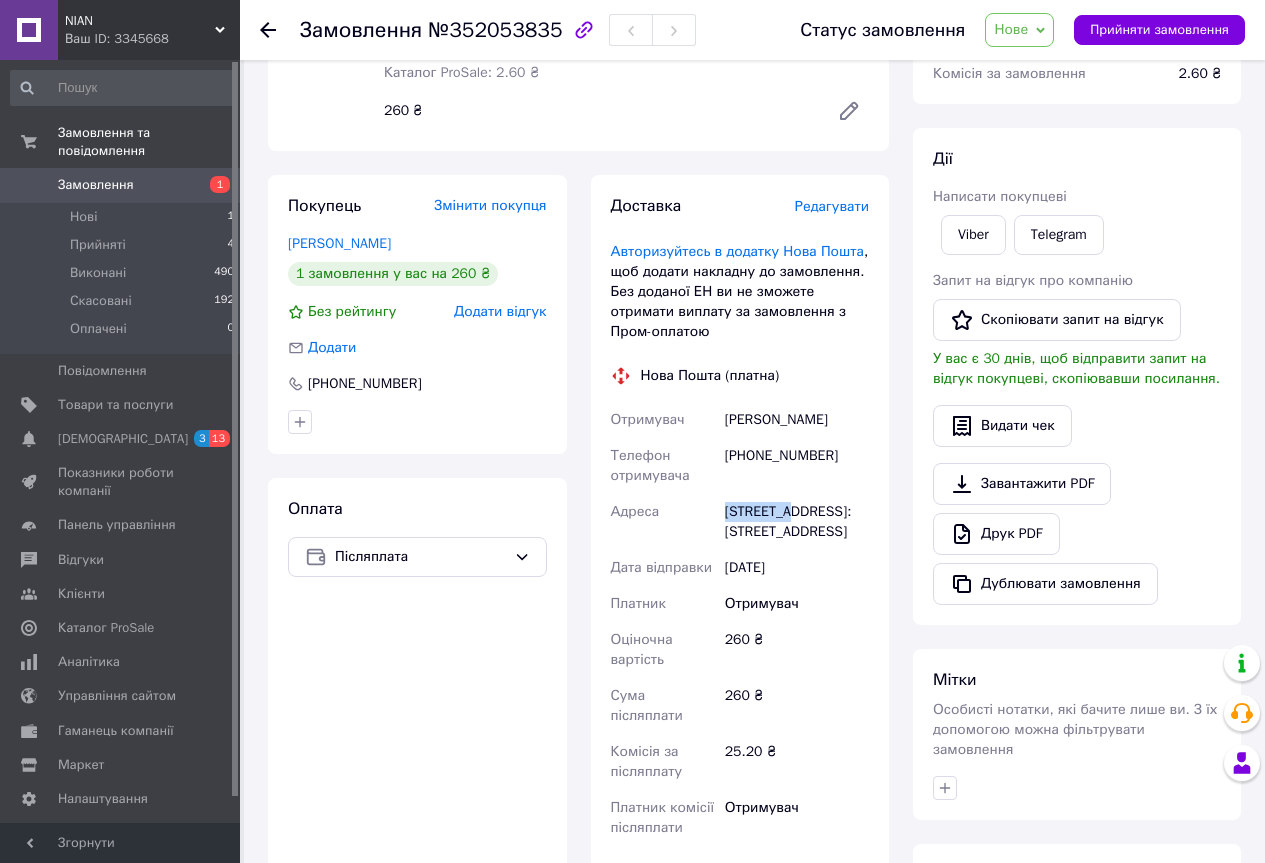 scroll, scrollTop: 0, scrollLeft: 0, axis: both 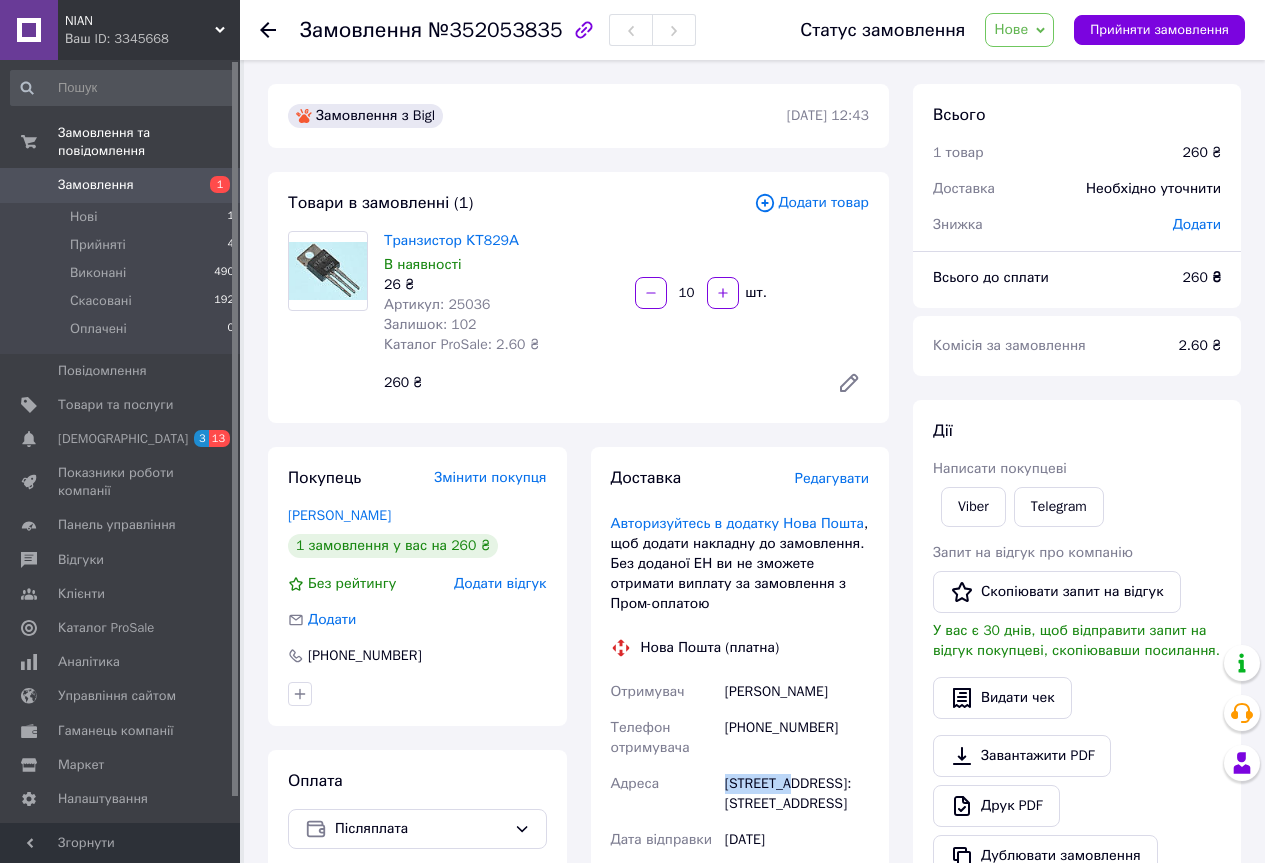 click on "Нове" at bounding box center (1019, 30) 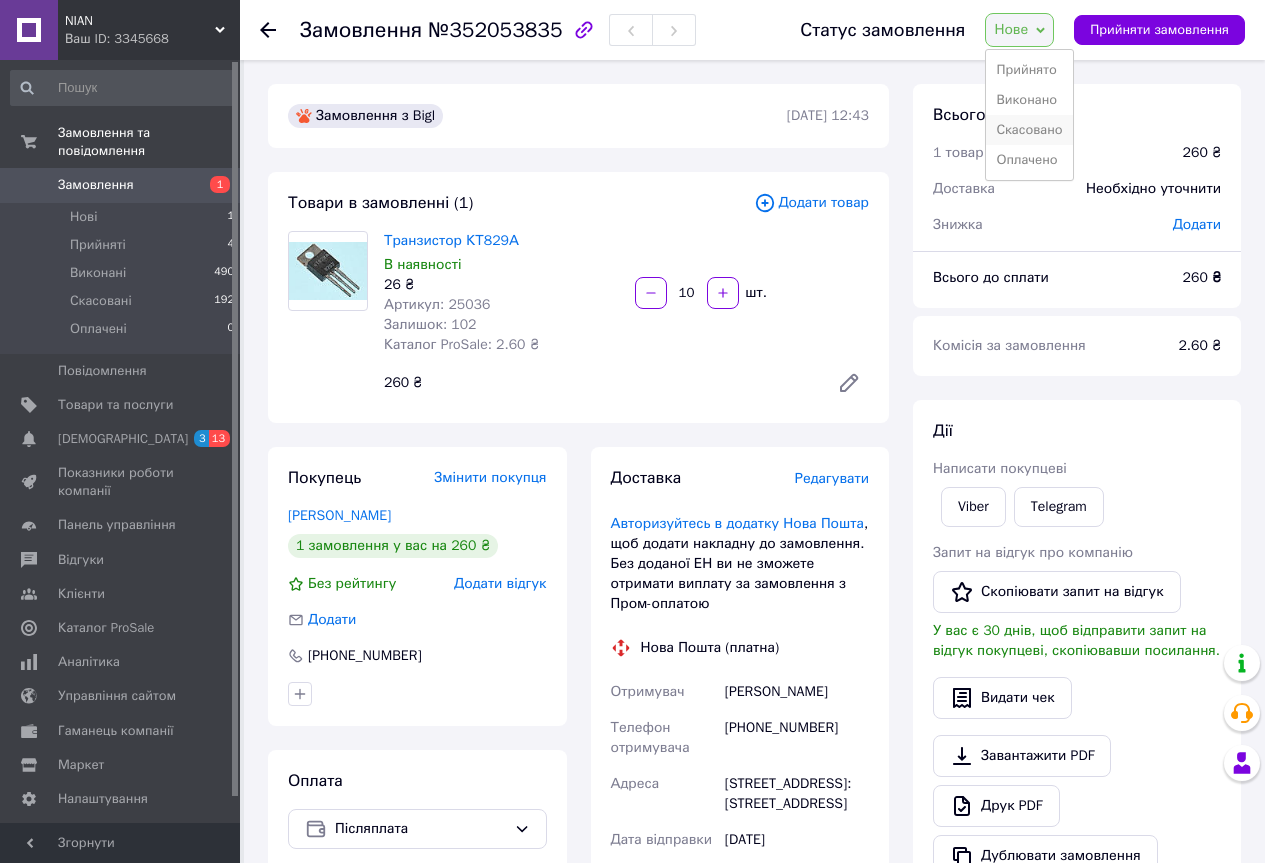 click on "Скасовано" at bounding box center [1029, 130] 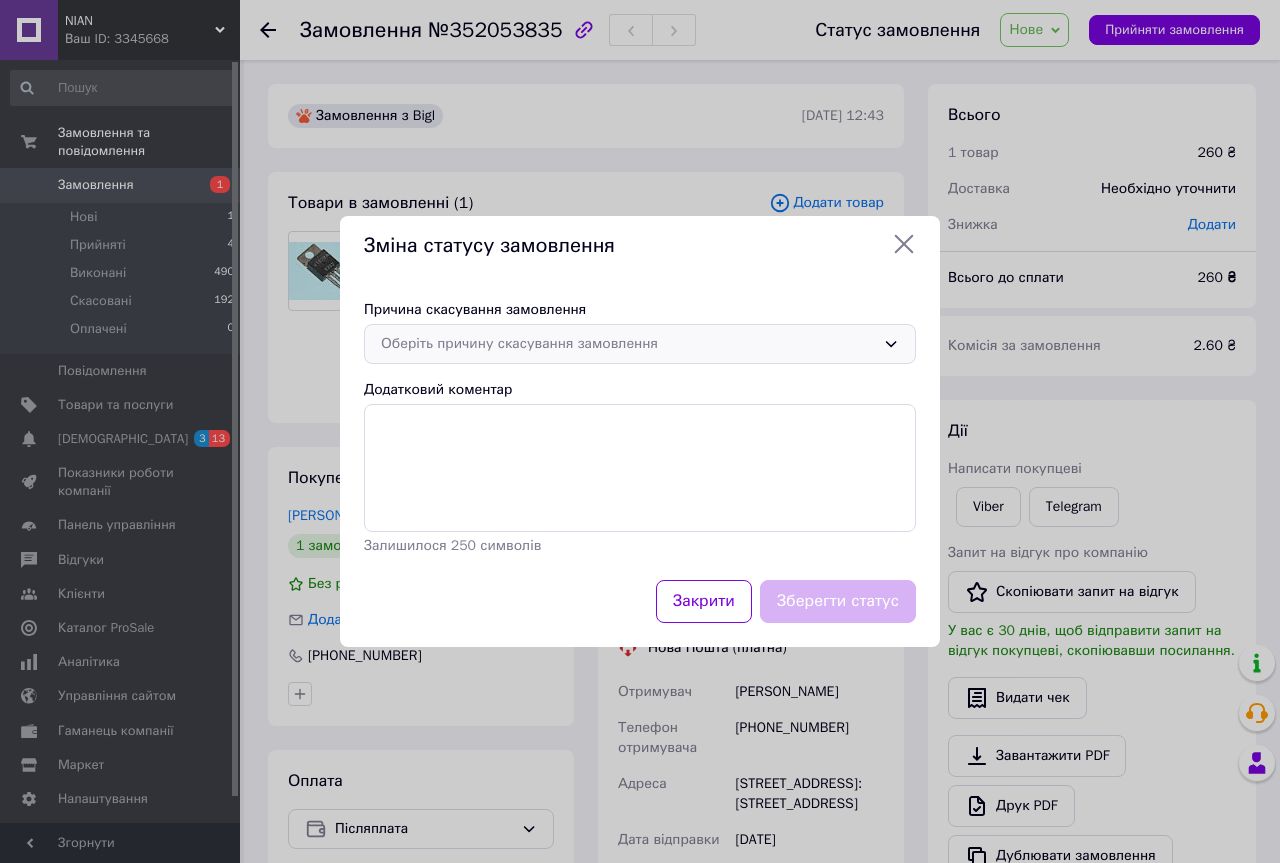 click on "Оберіть причину скасування замовлення" at bounding box center (628, 344) 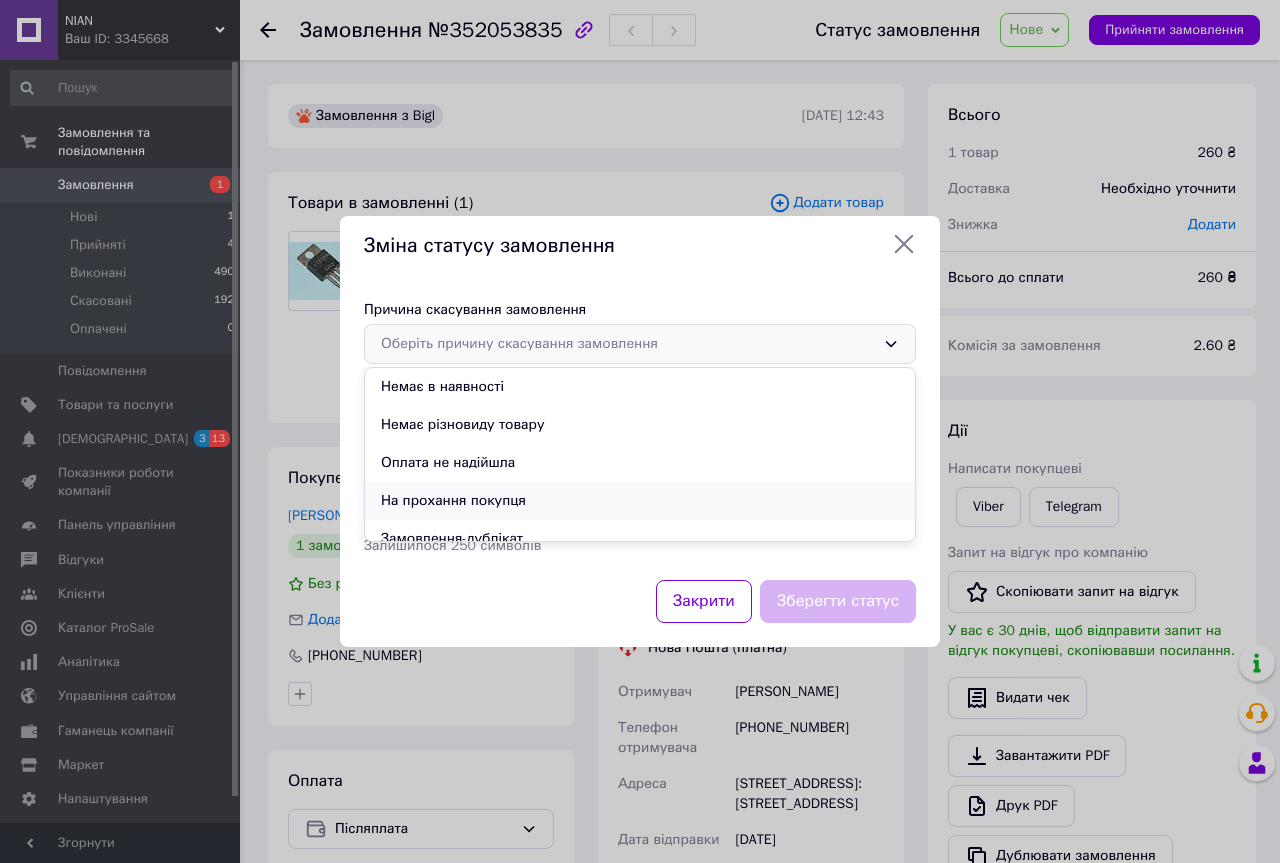click on "На прохання покупця" at bounding box center [640, 501] 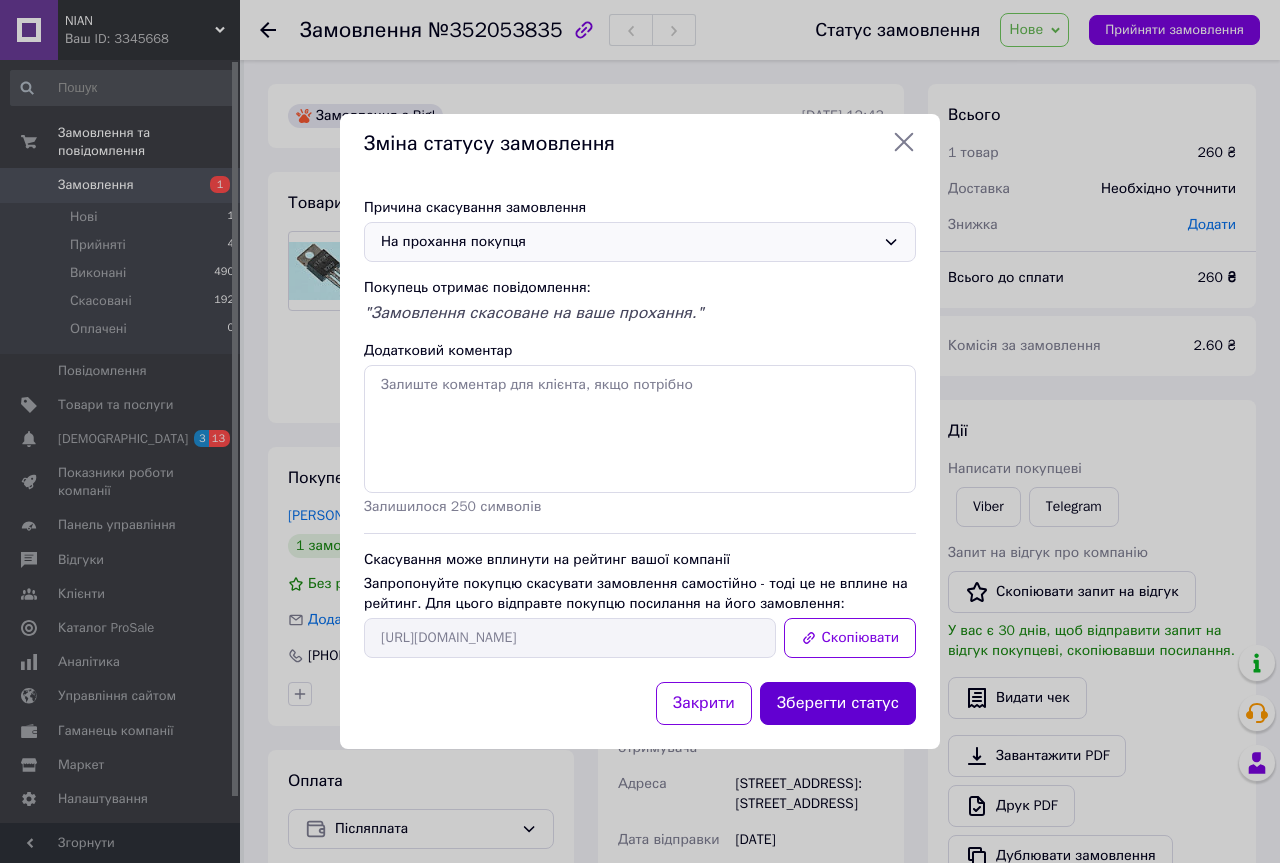 click on "Зберегти статус" at bounding box center (838, 703) 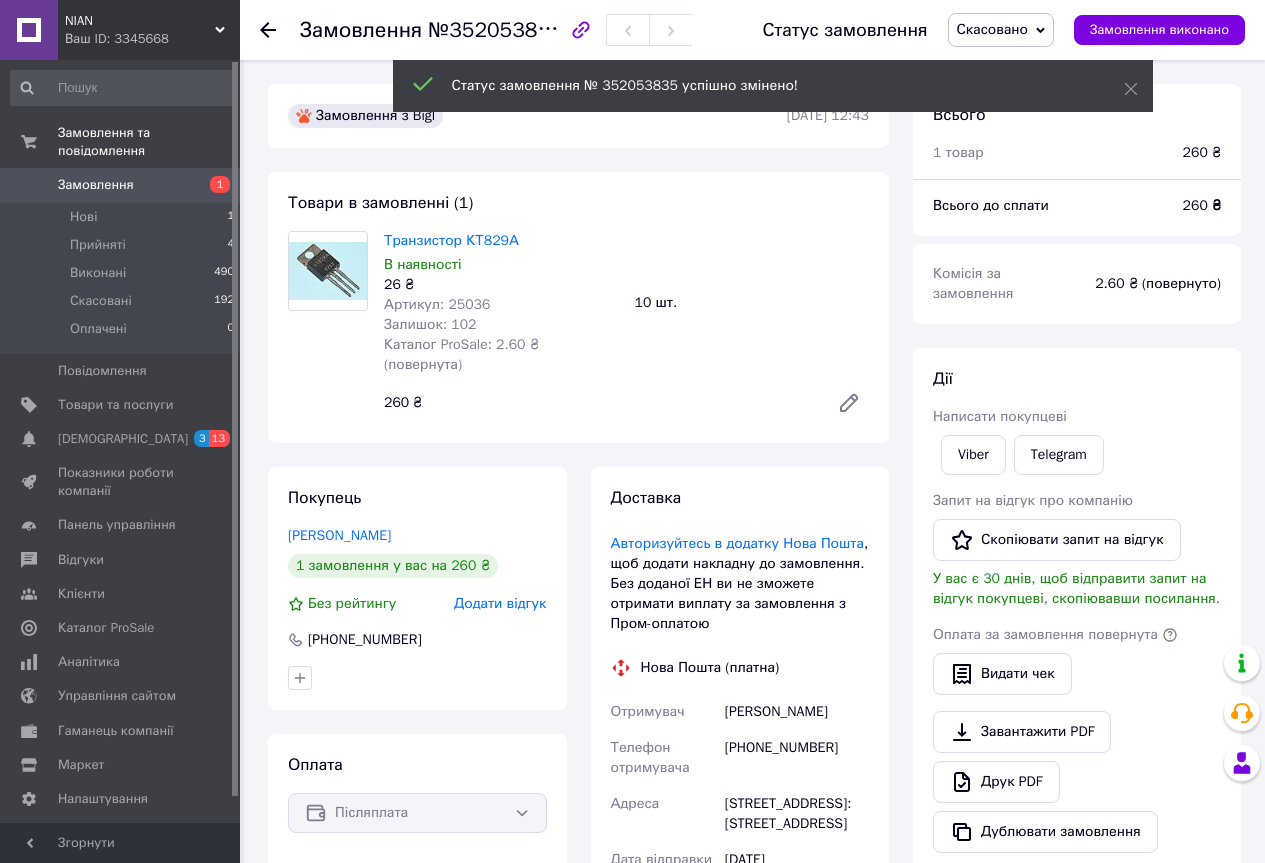 click 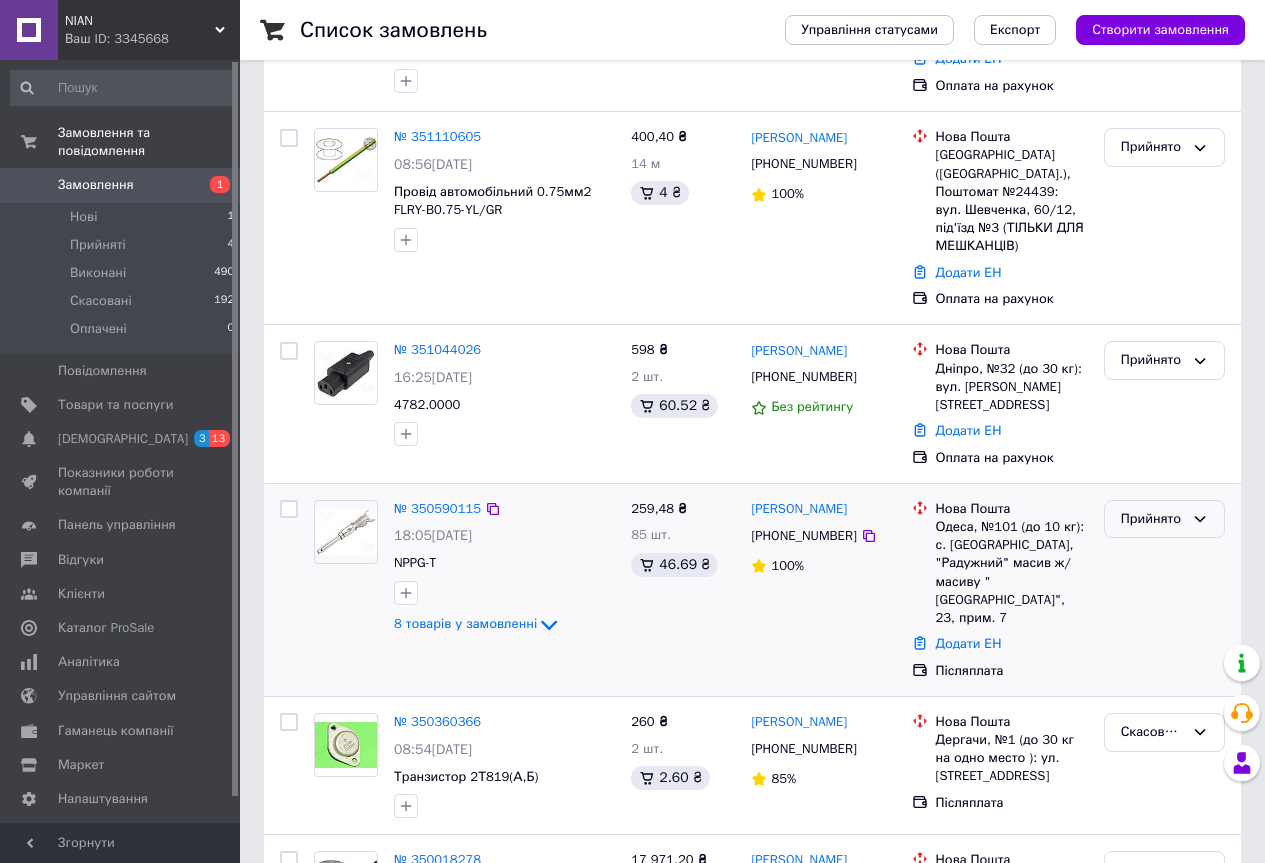 scroll, scrollTop: 600, scrollLeft: 0, axis: vertical 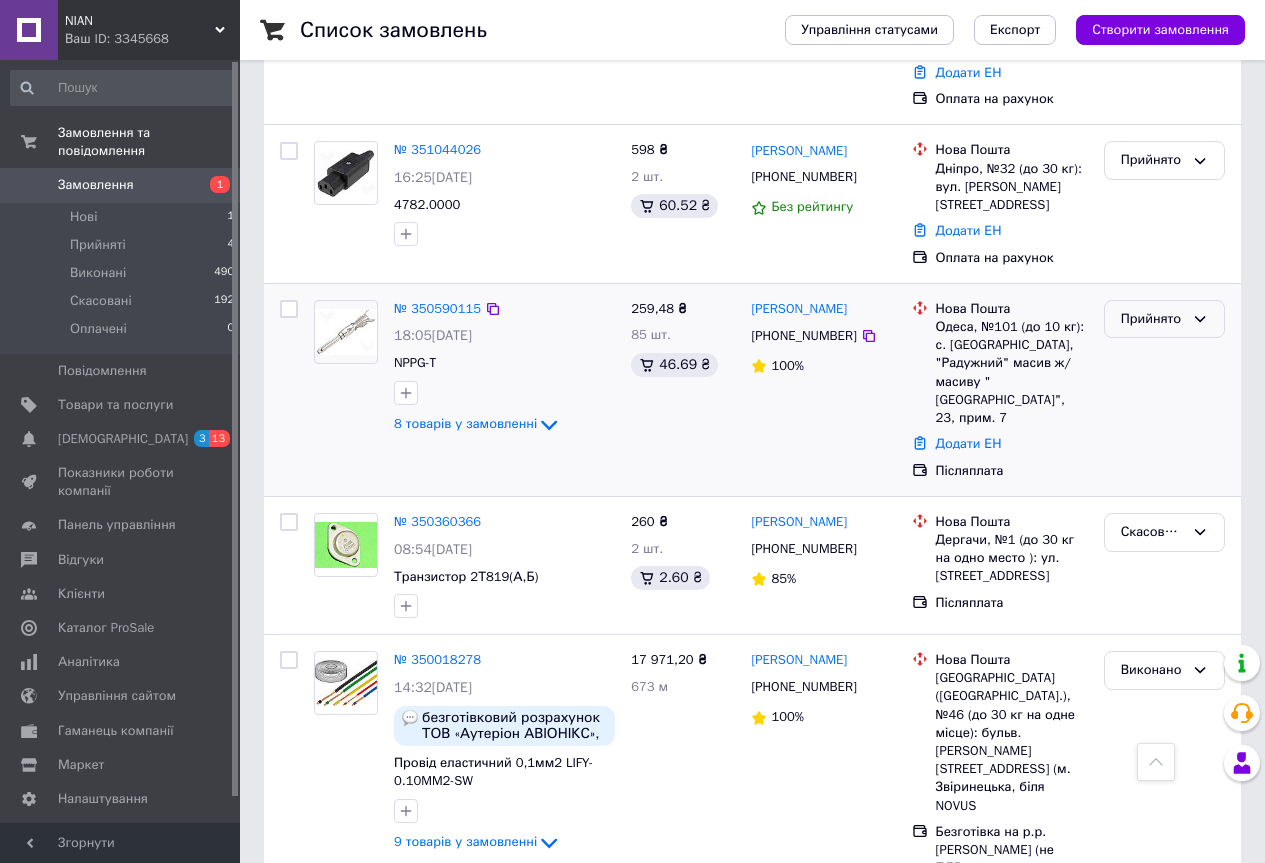 click 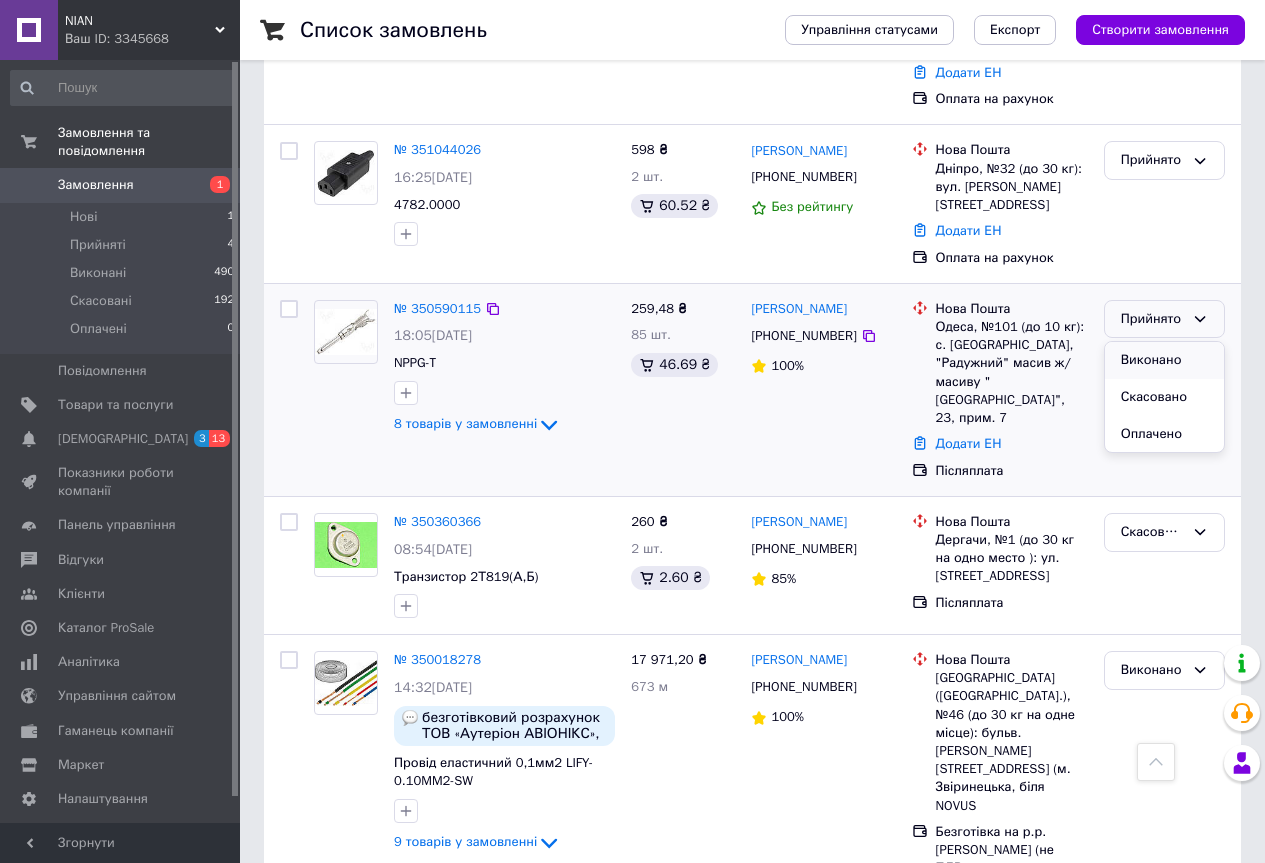 click on "Виконано" at bounding box center (1164, 360) 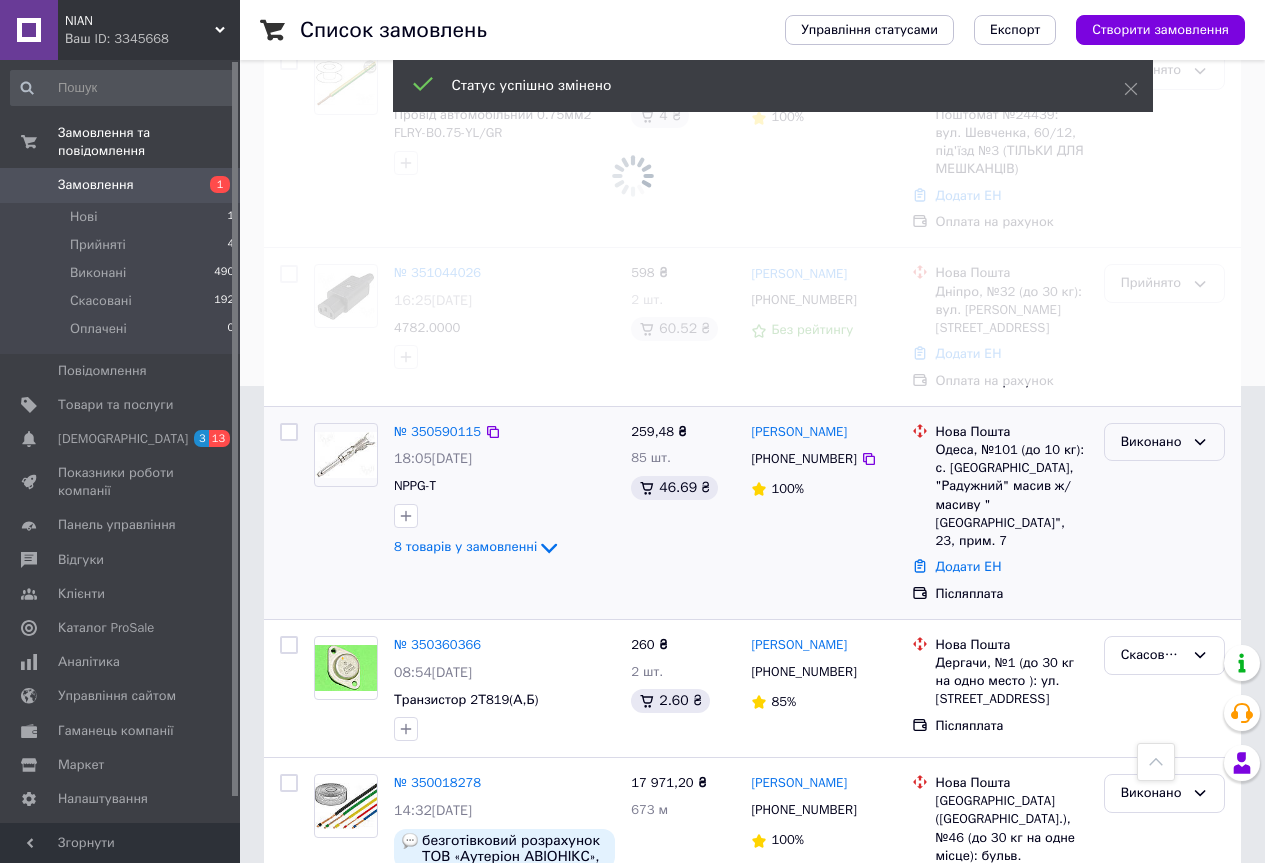 scroll, scrollTop: 400, scrollLeft: 0, axis: vertical 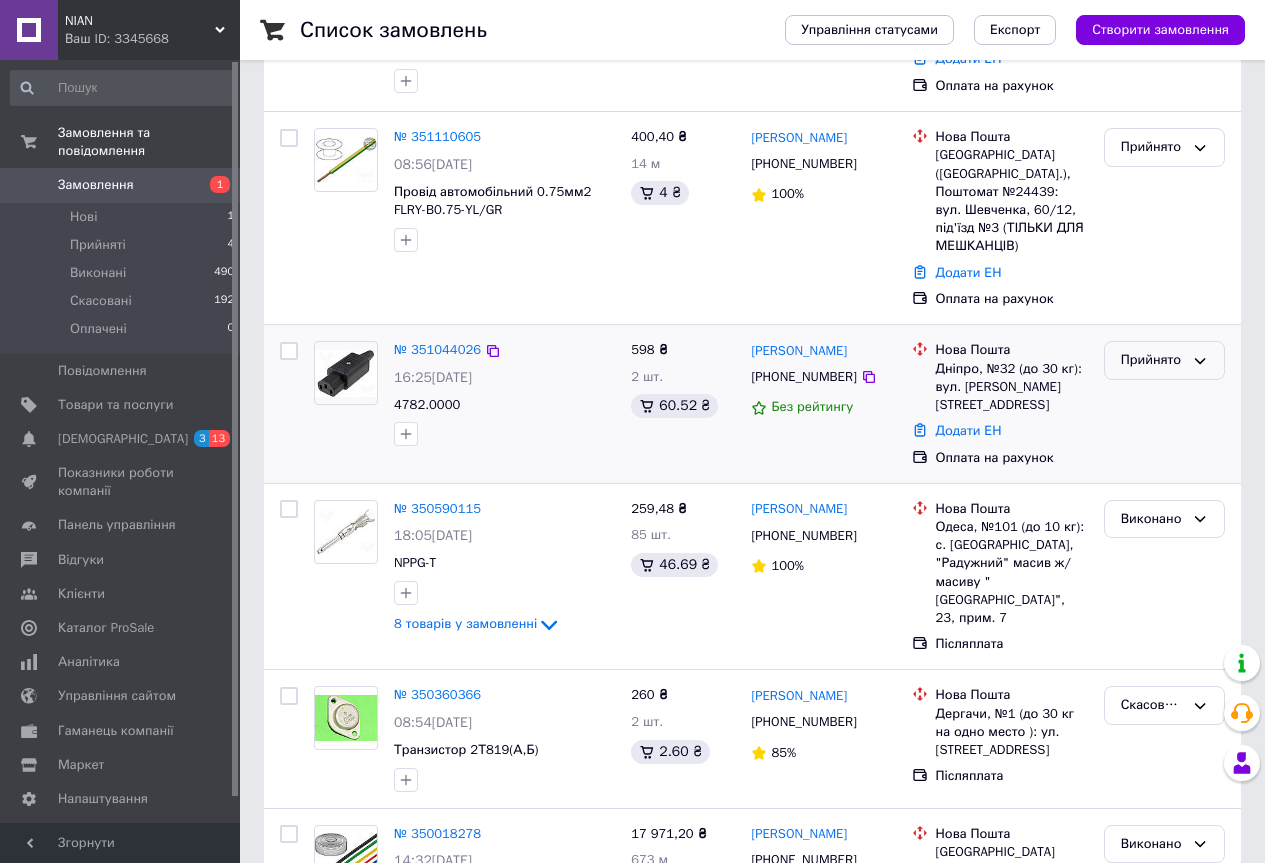 click 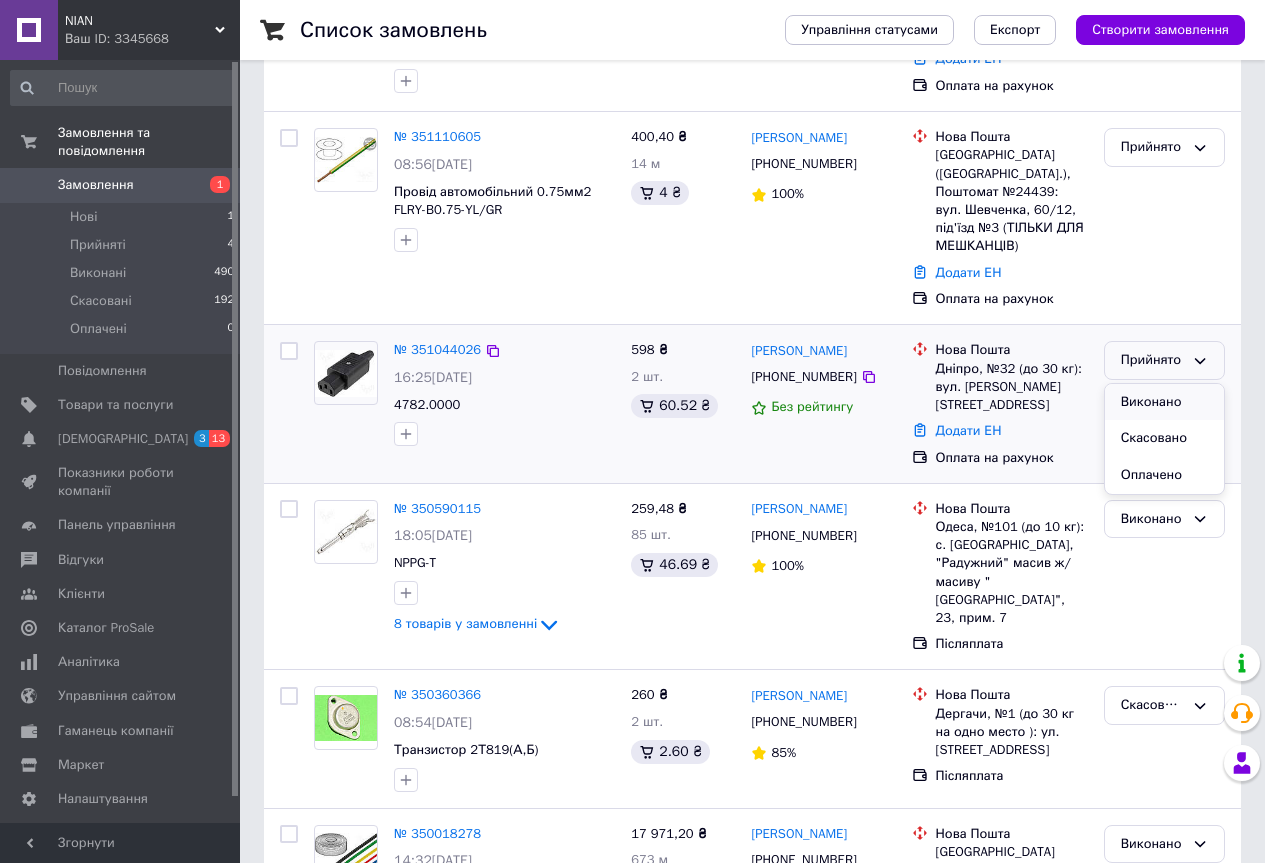 click on "Виконано" at bounding box center (1164, 402) 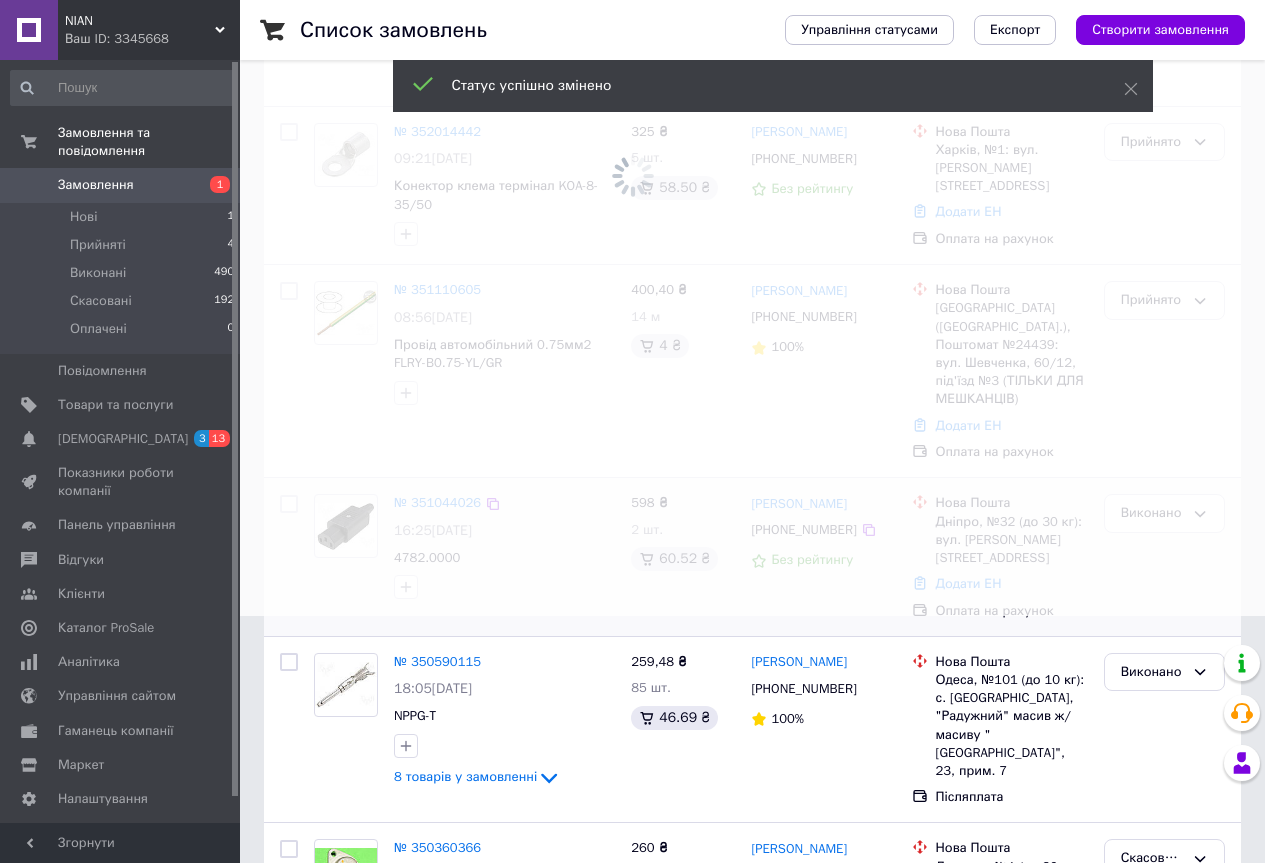 scroll, scrollTop: 200, scrollLeft: 0, axis: vertical 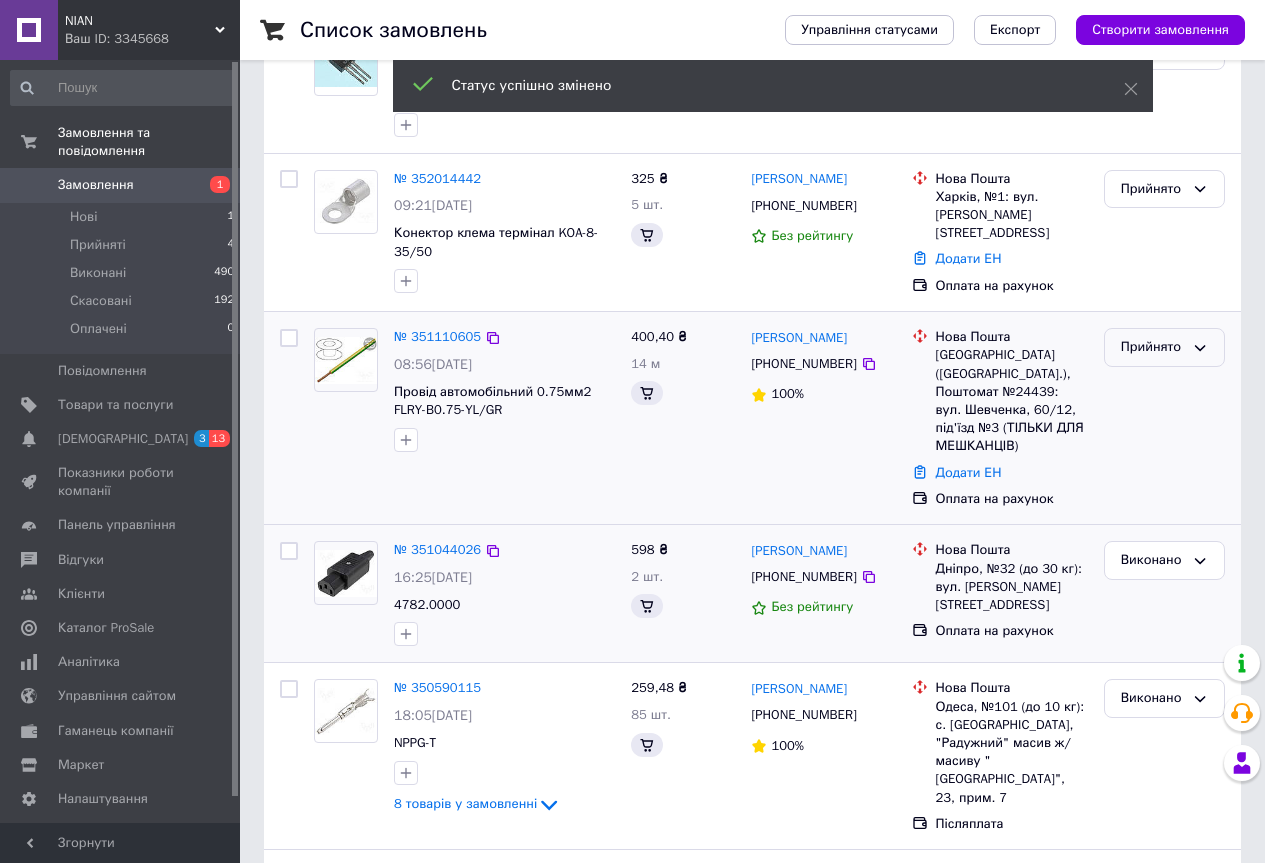 click on "Прийнято" at bounding box center [1164, 347] 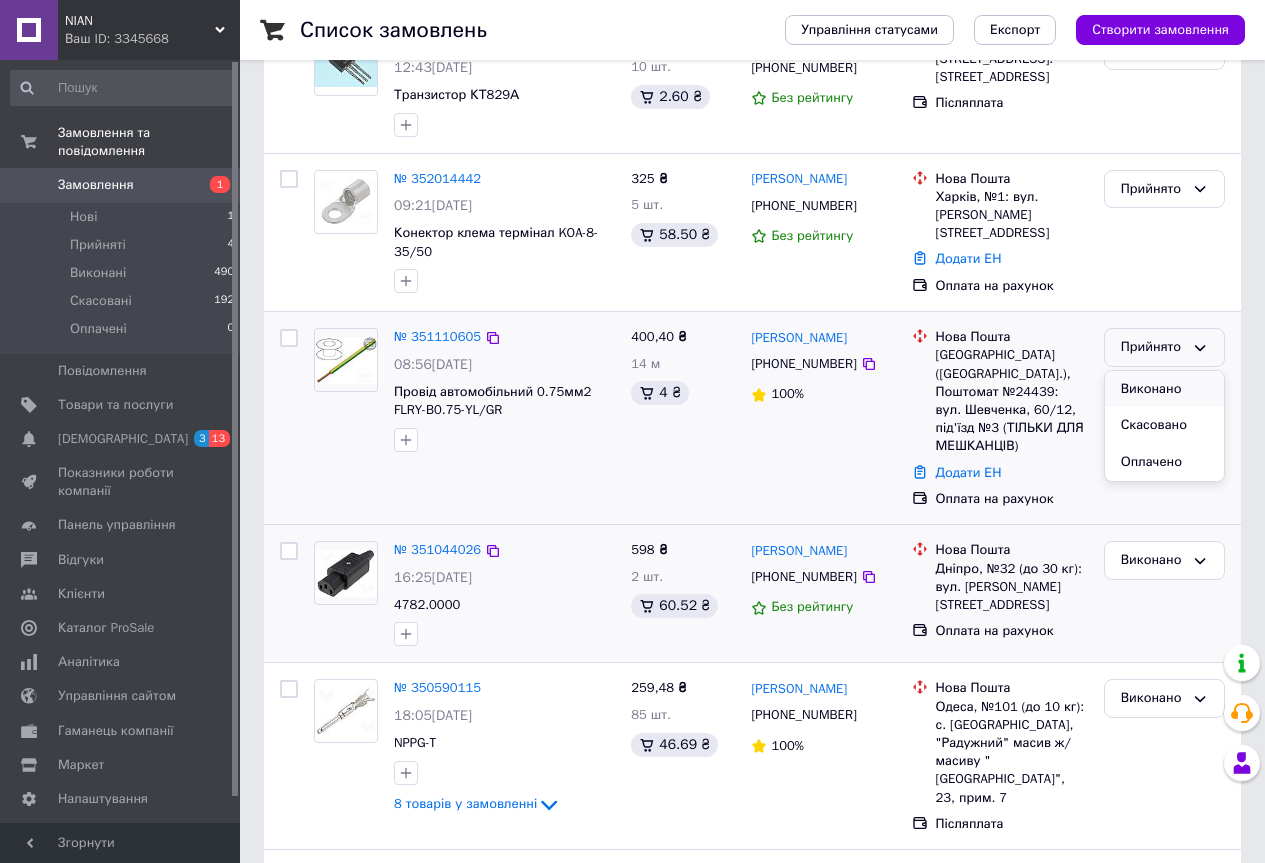 click on "Виконано" at bounding box center [1164, 389] 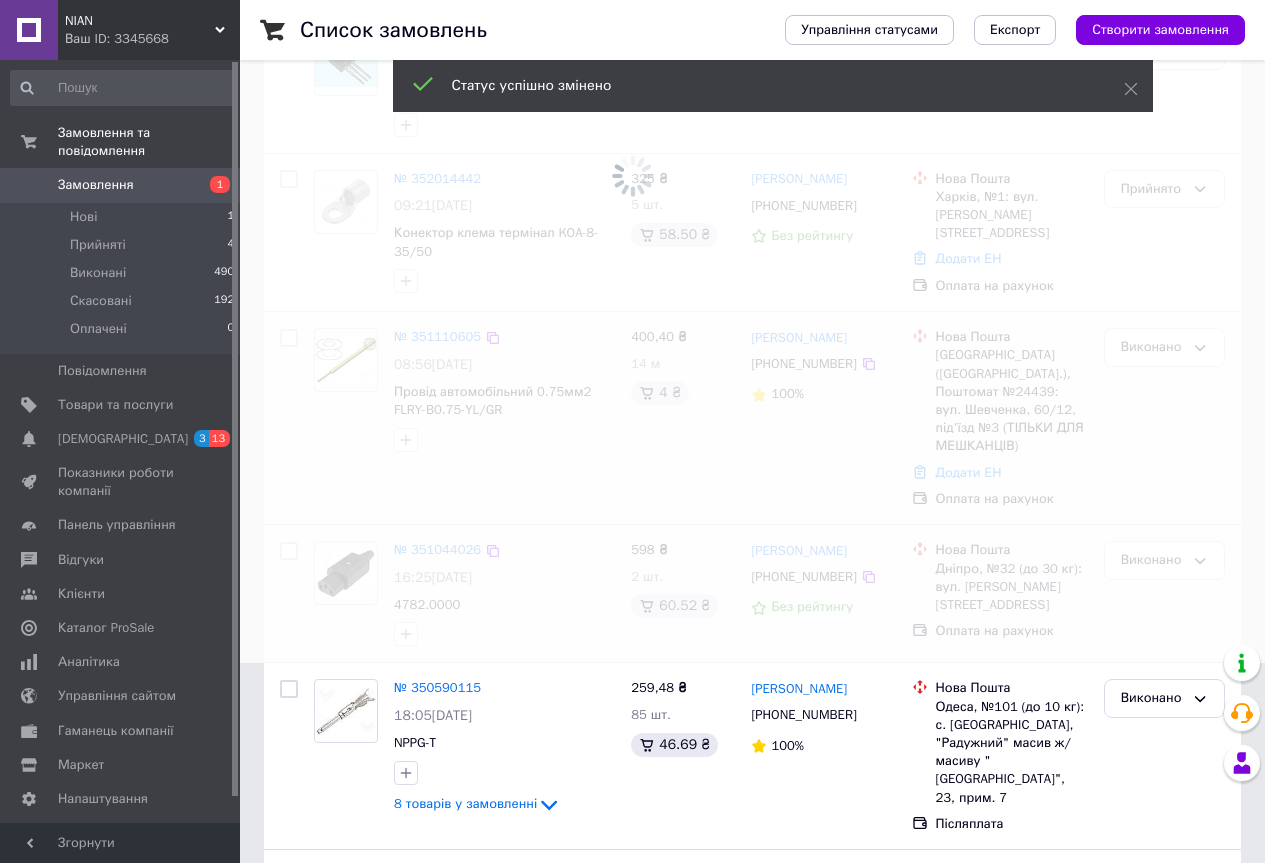 scroll, scrollTop: 0, scrollLeft: 0, axis: both 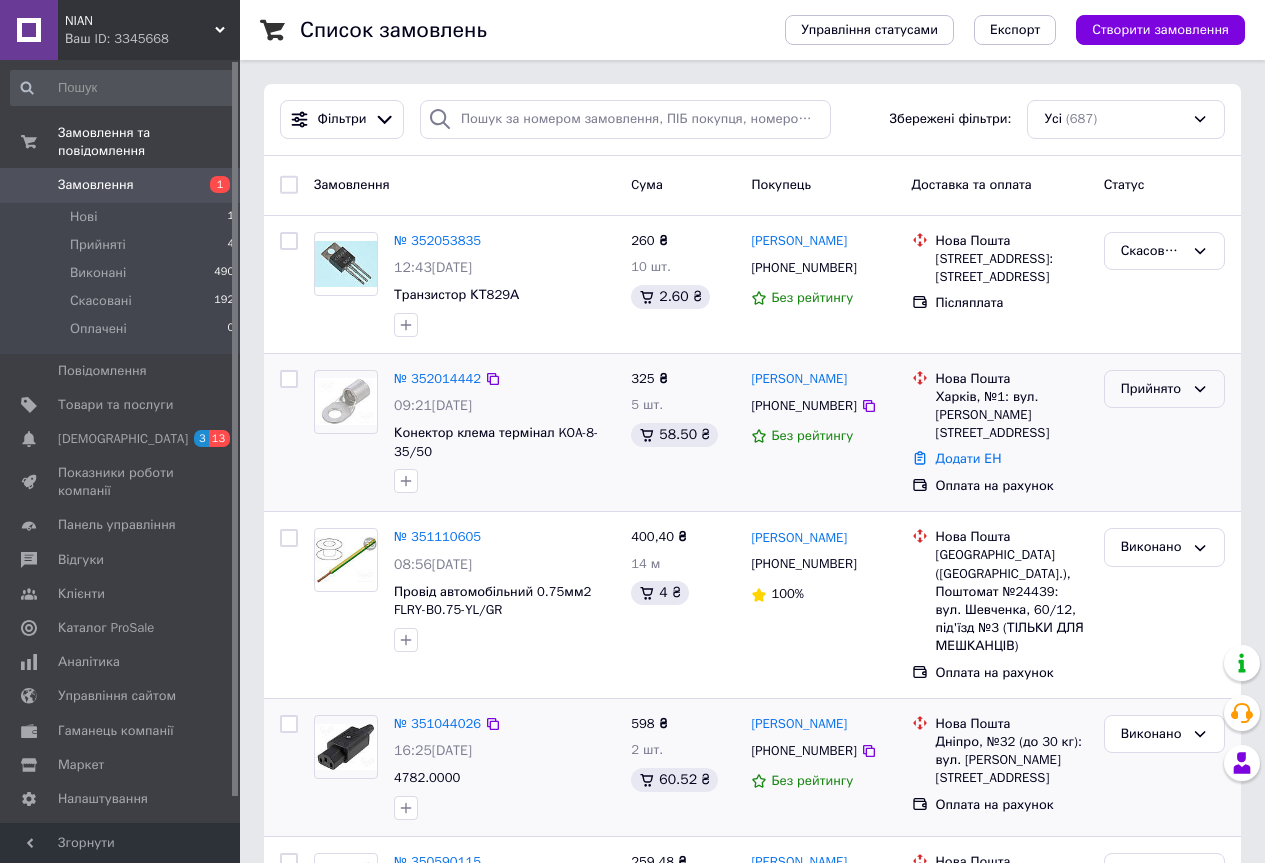 click on "Прийнято" at bounding box center (1152, 389) 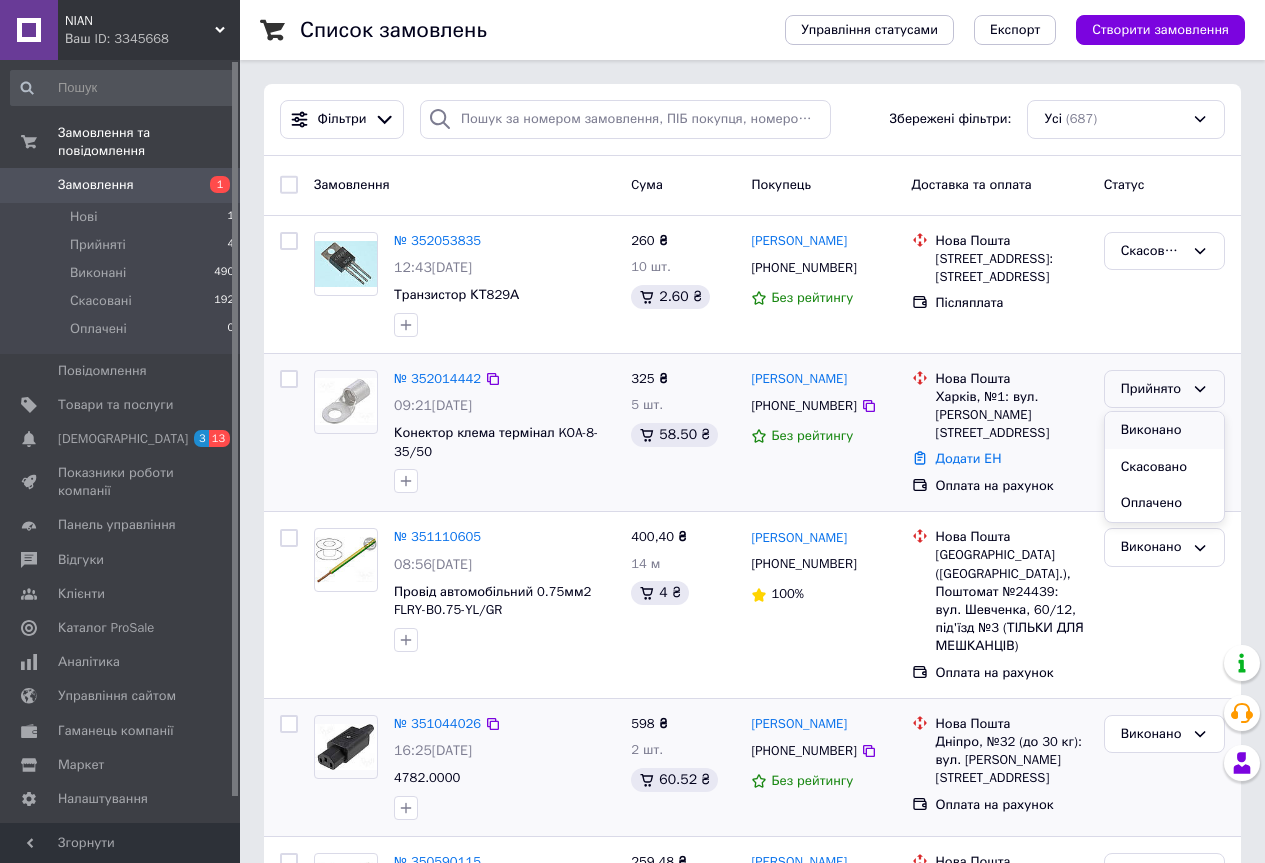 click on "Виконано" at bounding box center (1164, 430) 